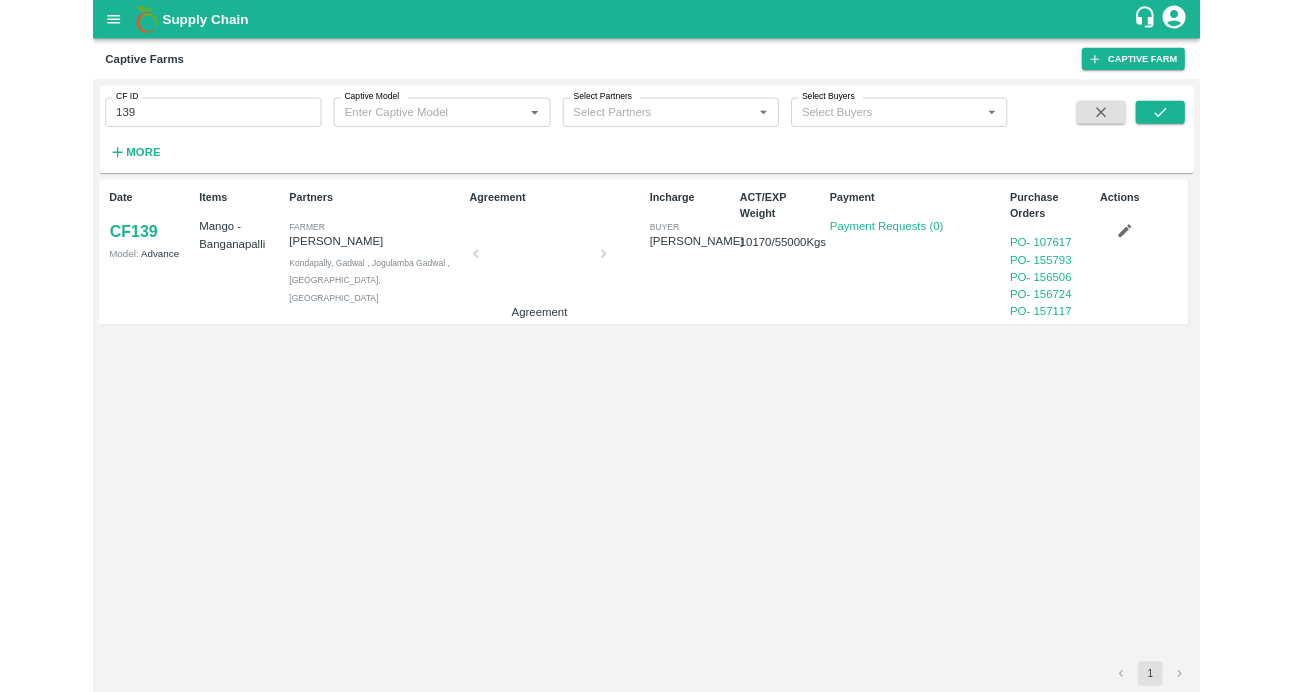 scroll, scrollTop: 0, scrollLeft: 0, axis: both 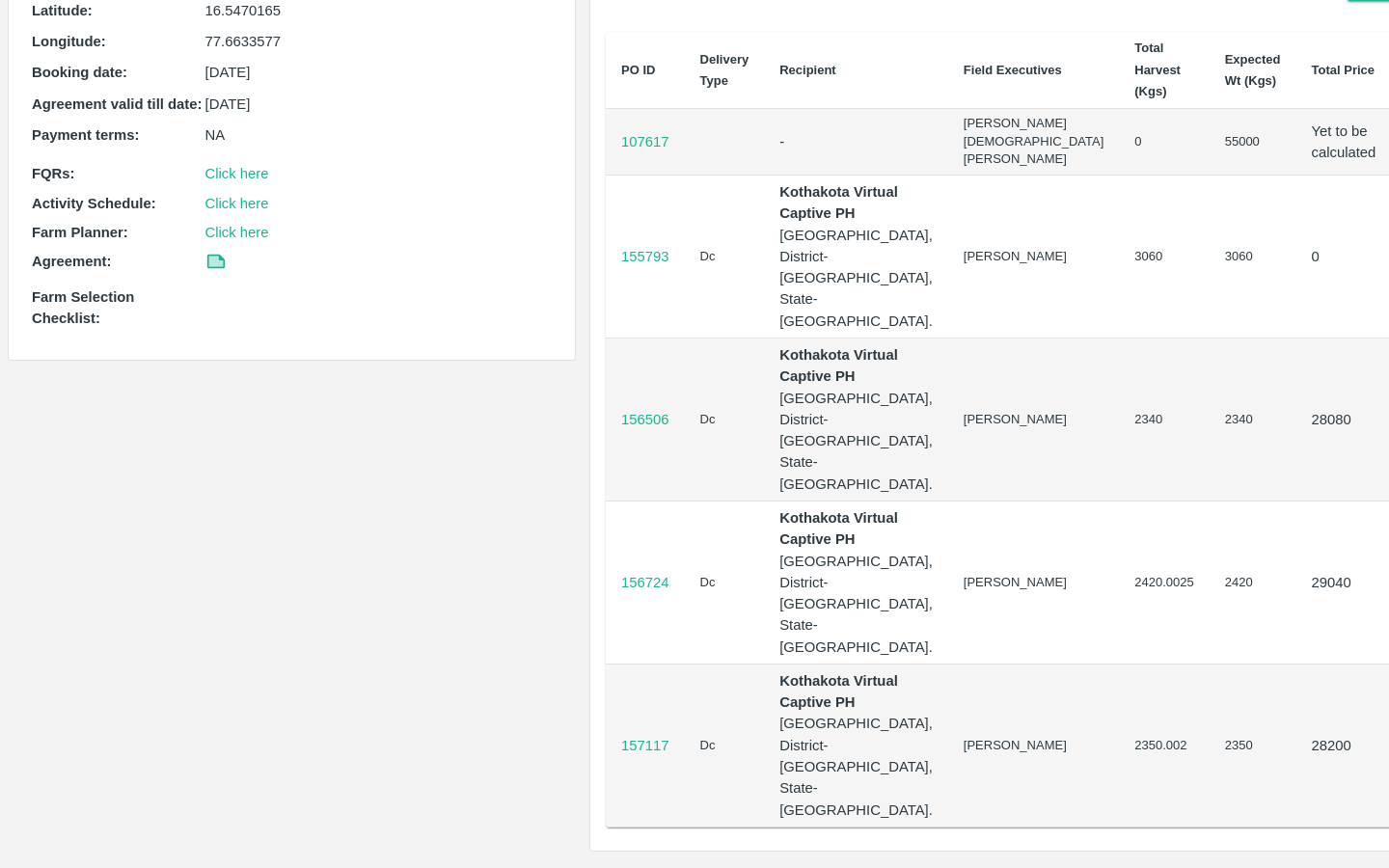click on "156506" at bounding box center [645, 419] 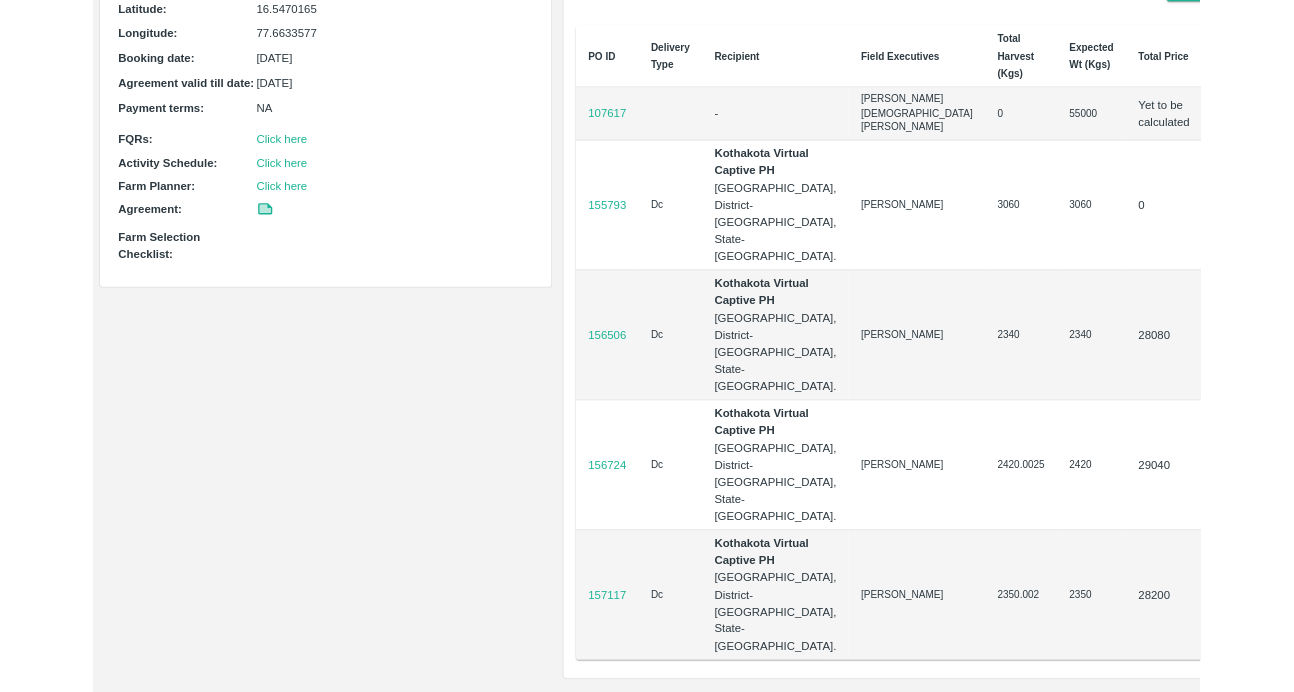 scroll, scrollTop: 815, scrollLeft: 0, axis: vertical 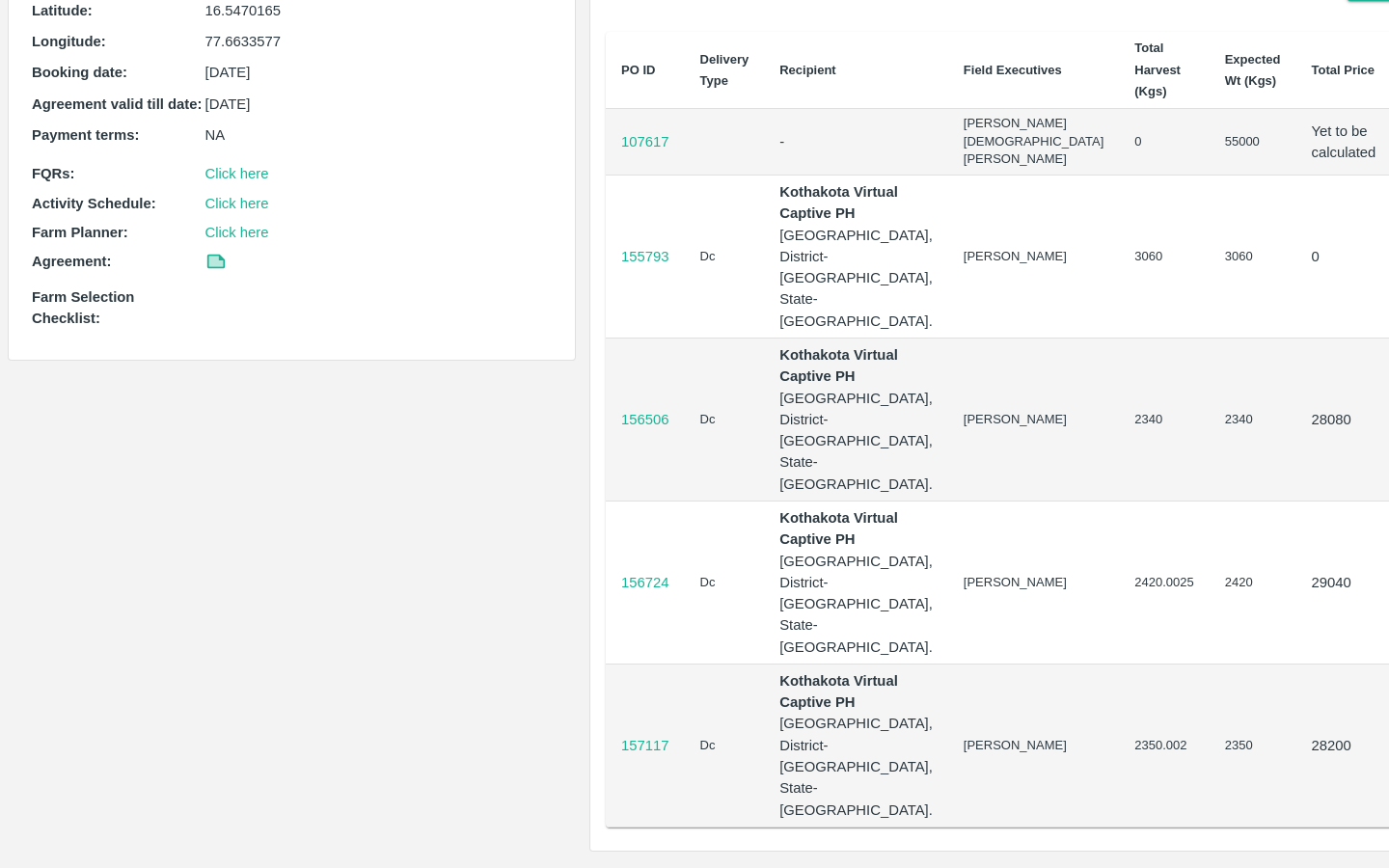 click on "156724" at bounding box center (645, 583) 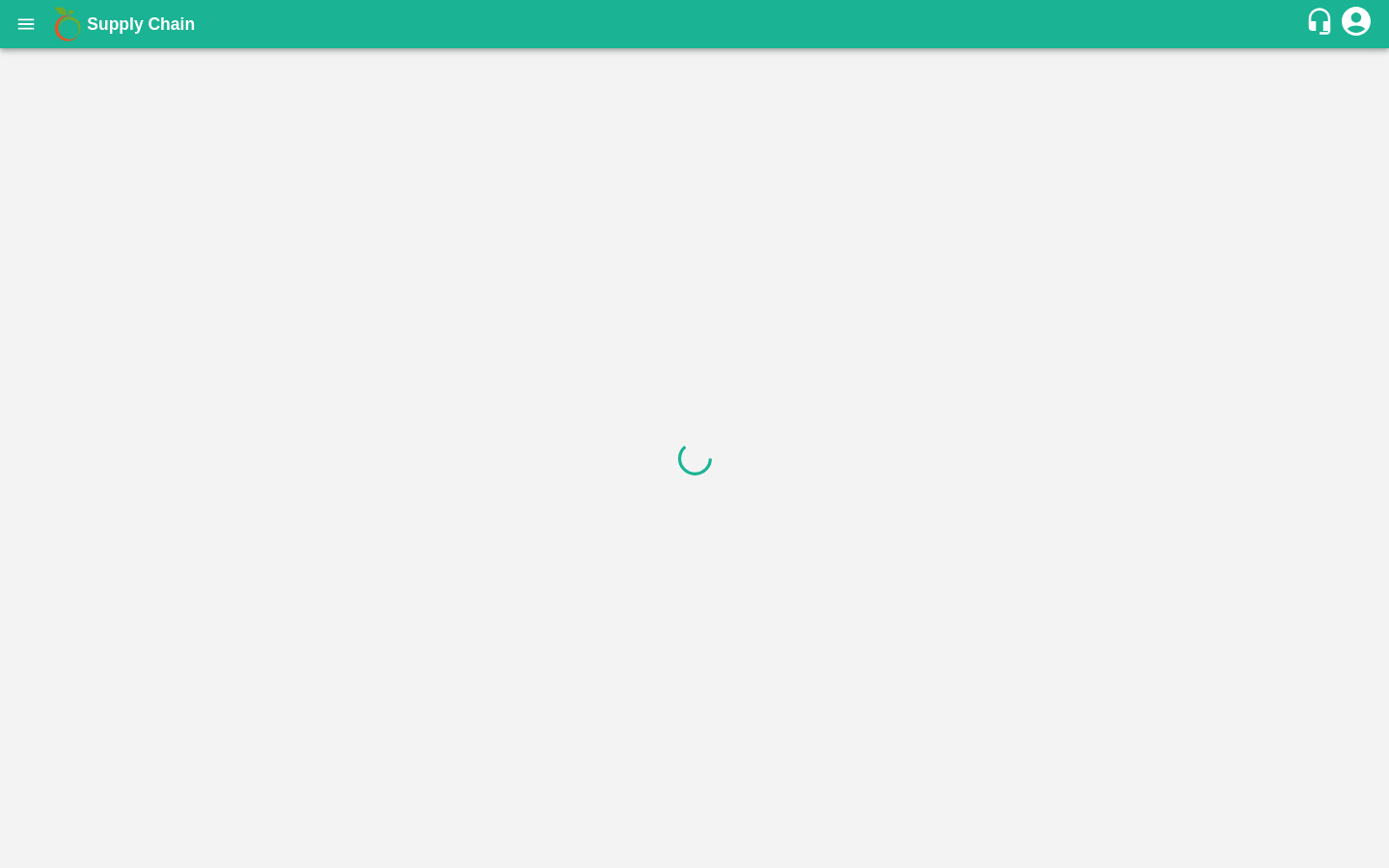 scroll, scrollTop: 0, scrollLeft: 0, axis: both 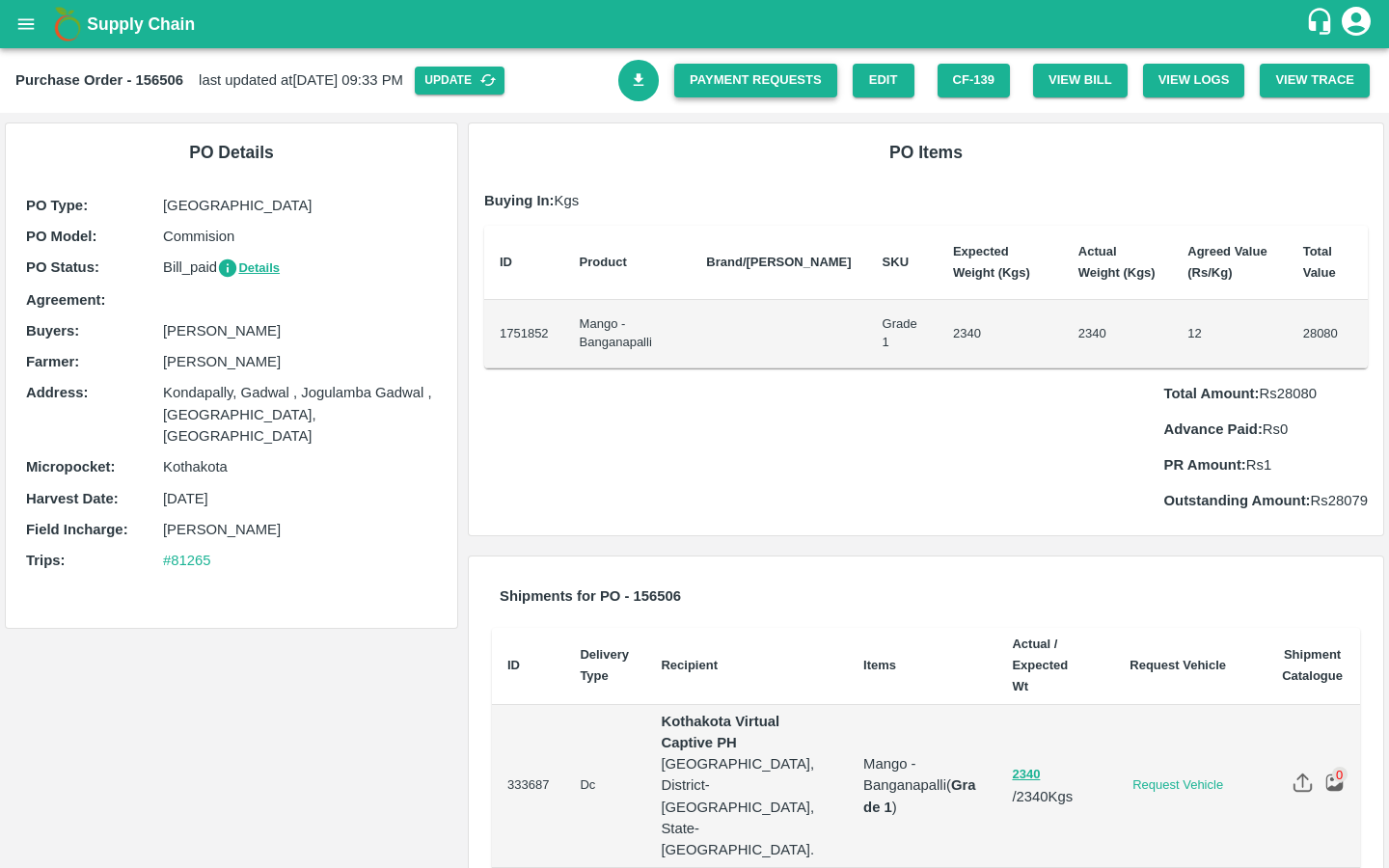 click on "Payment Requests" at bounding box center (755, 80) 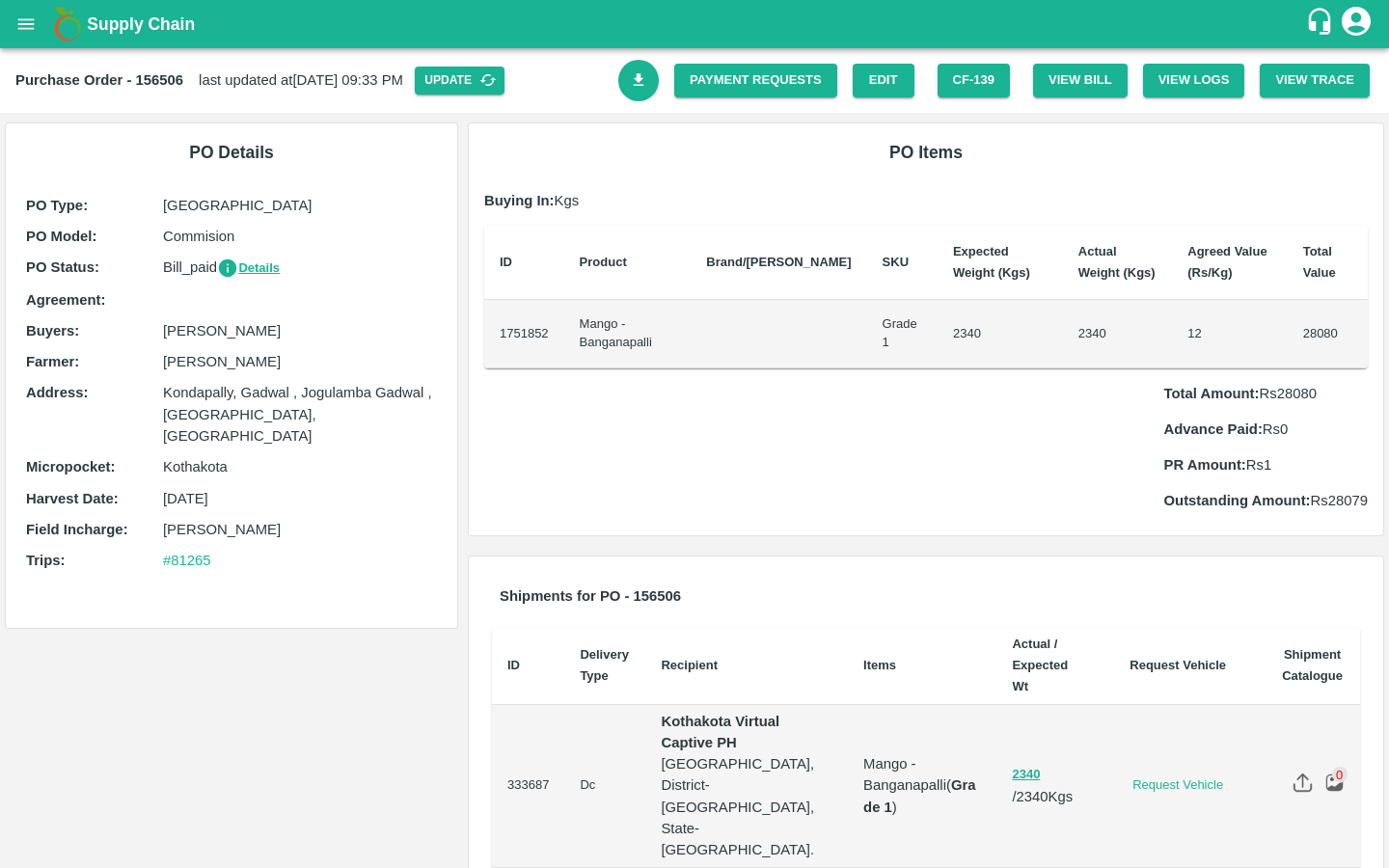 scroll, scrollTop: 48, scrollLeft: 0, axis: vertical 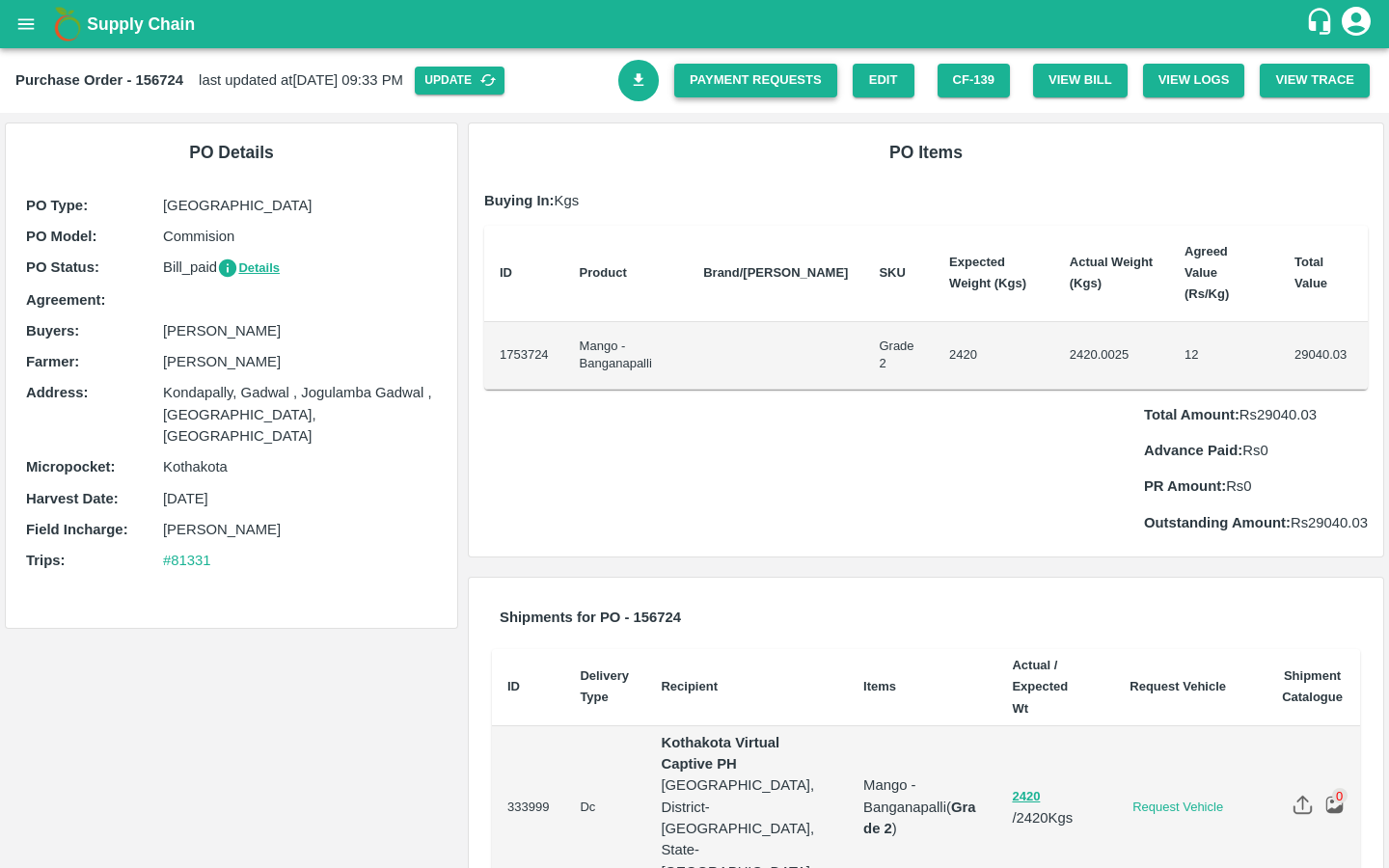 click on "Payment Requests" at bounding box center [755, 80] 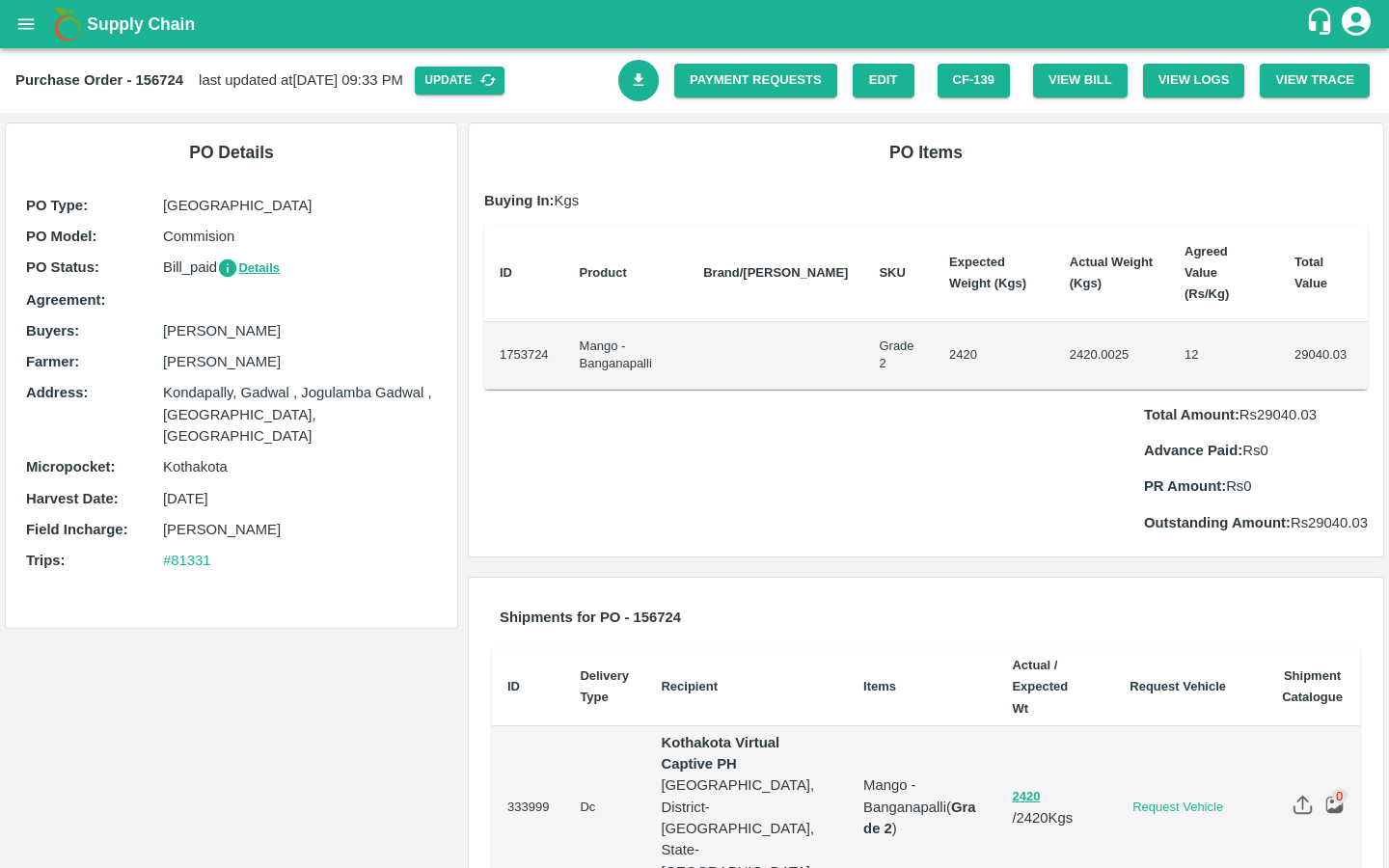 scroll, scrollTop: 48, scrollLeft: 0, axis: vertical 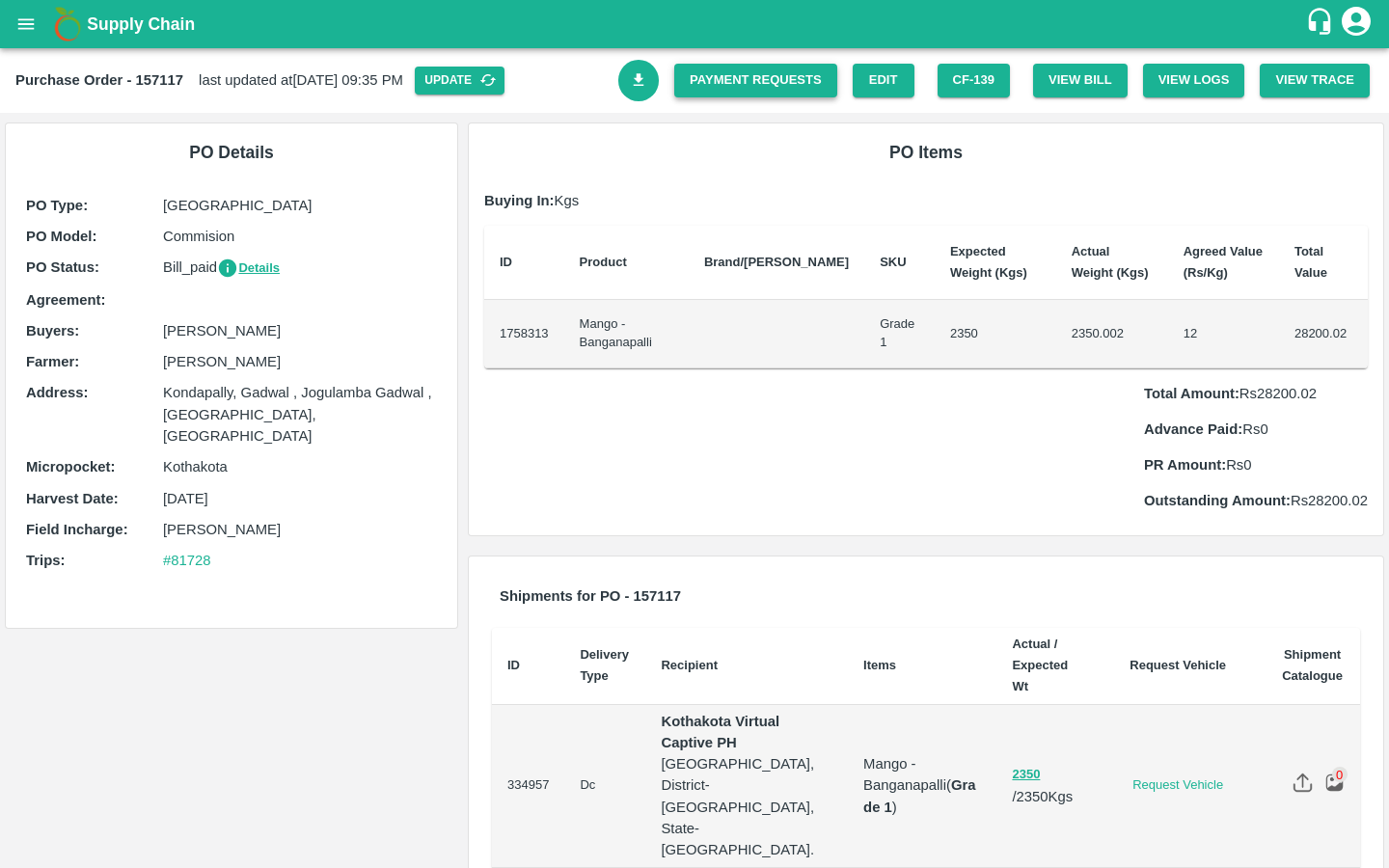 click on "Payment Requests" at bounding box center [755, 80] 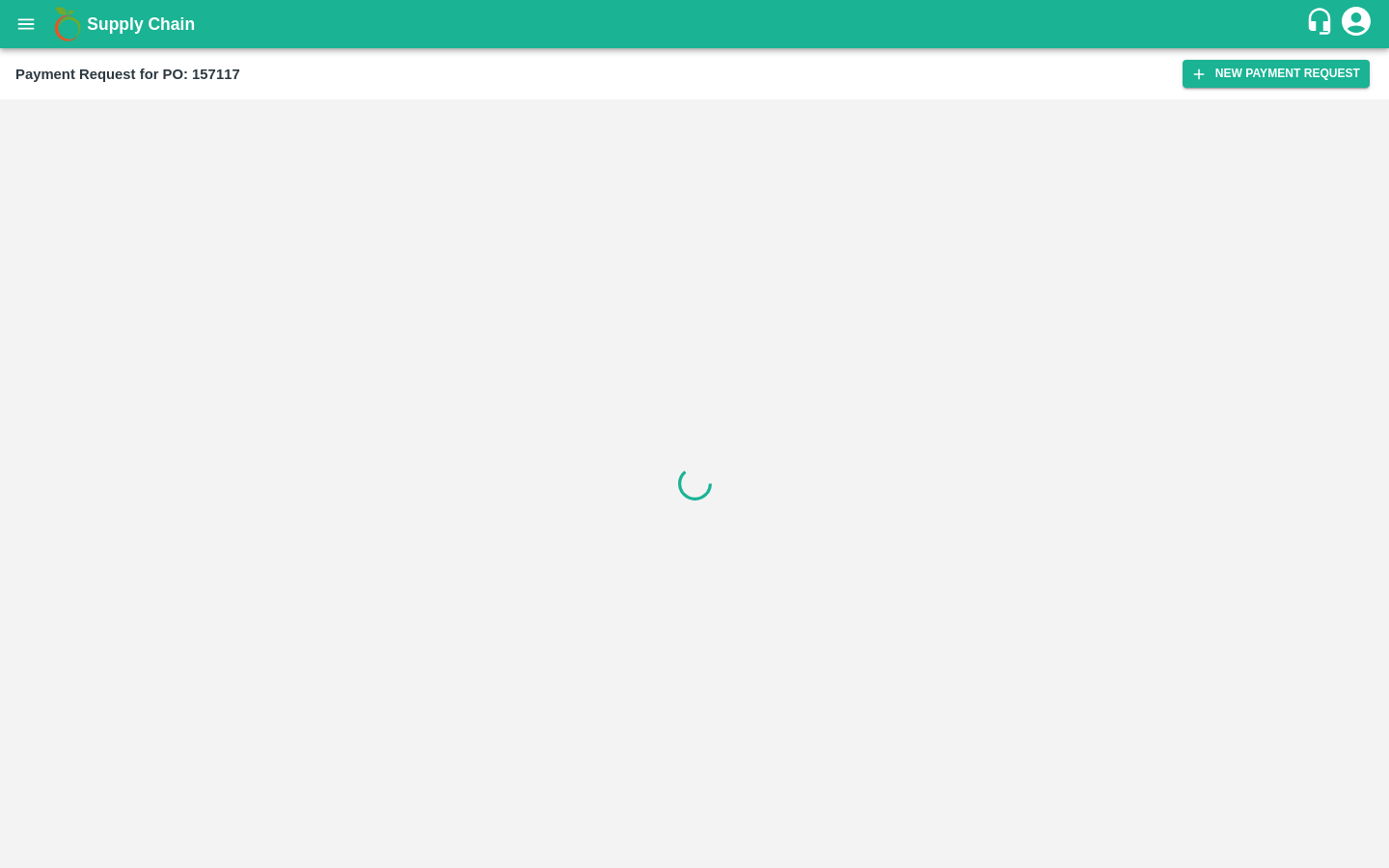 scroll, scrollTop: 0, scrollLeft: 0, axis: both 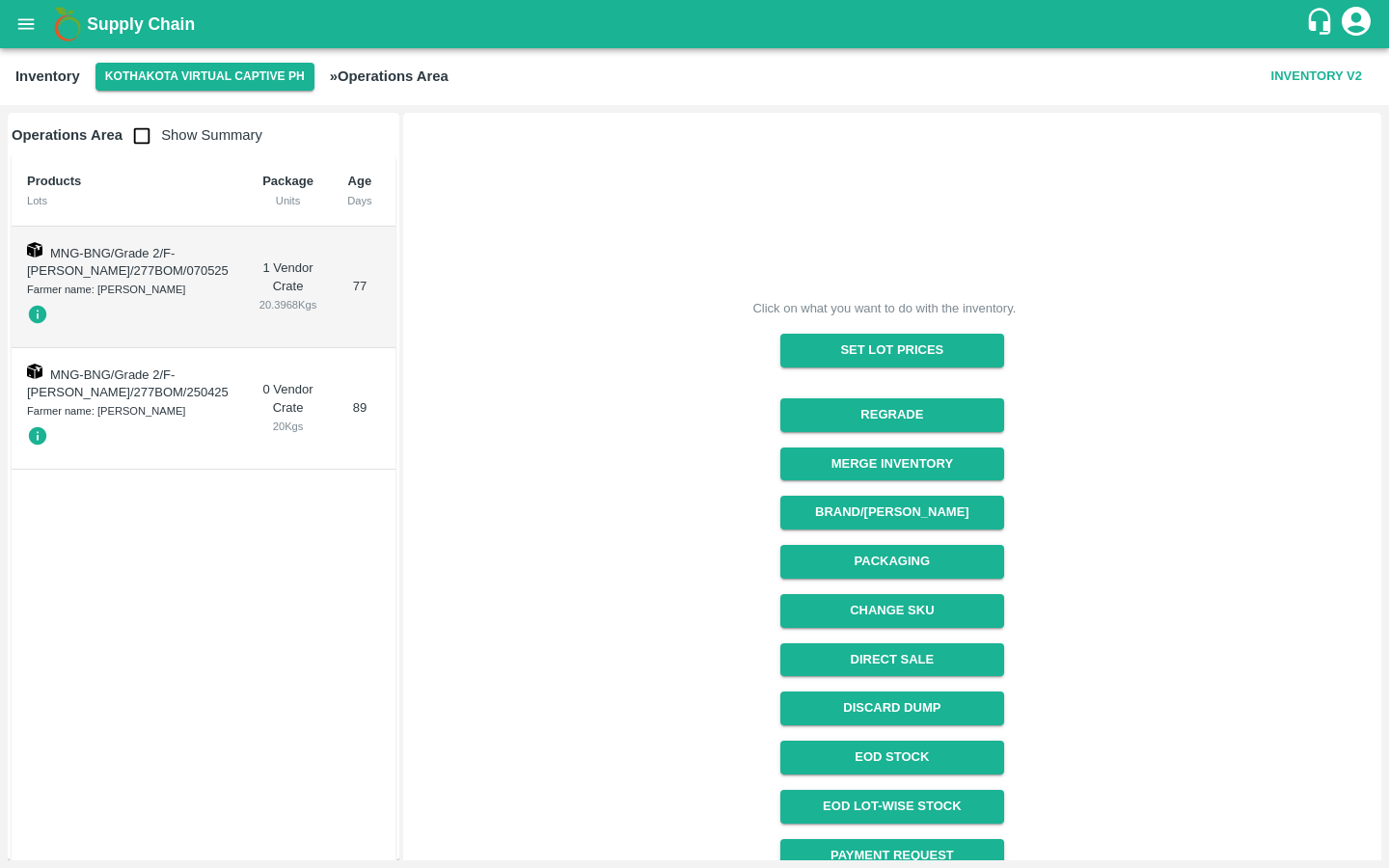 click at bounding box center [26, 24] 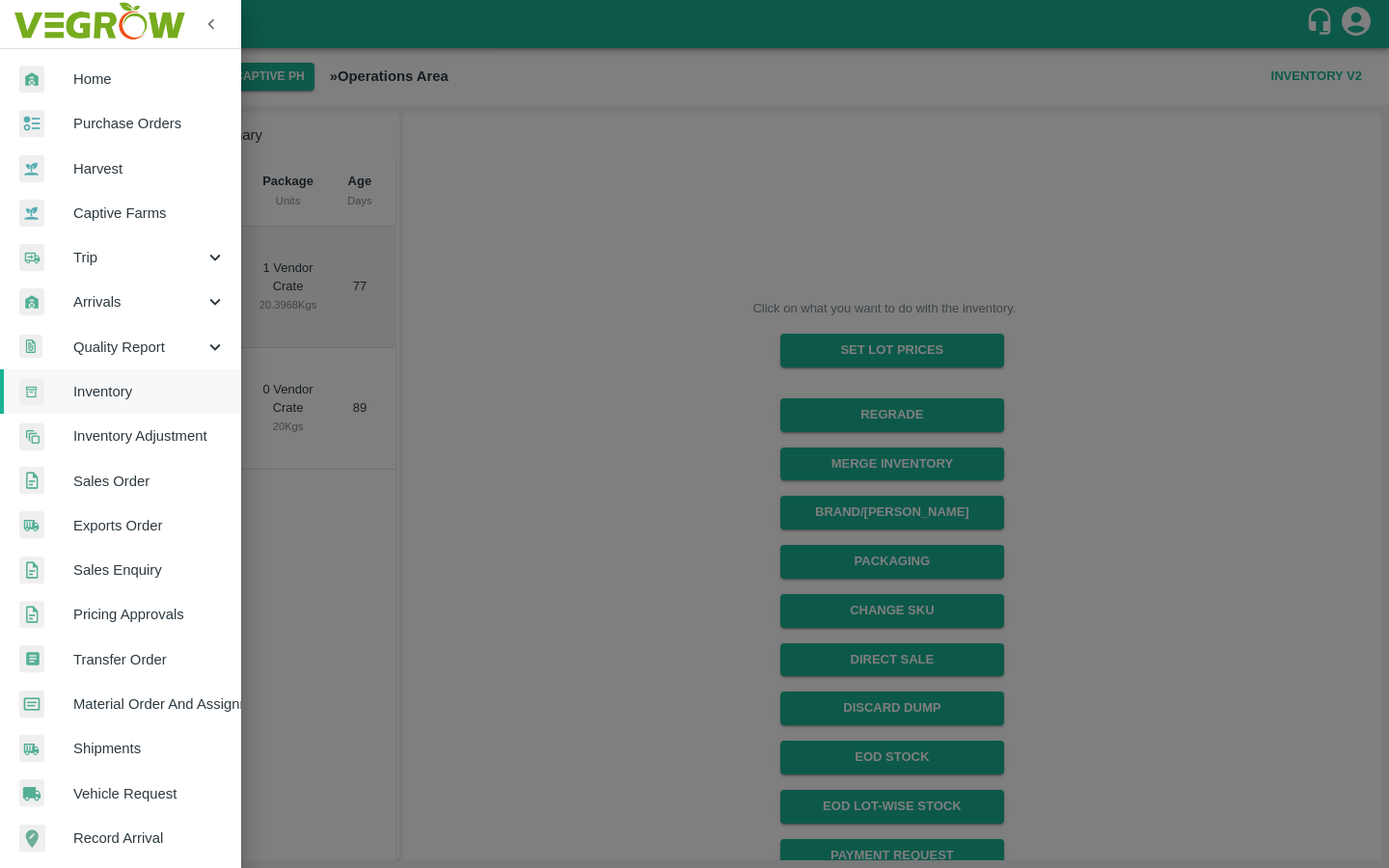 click on "Captive Farms" at bounding box center (150, 213) 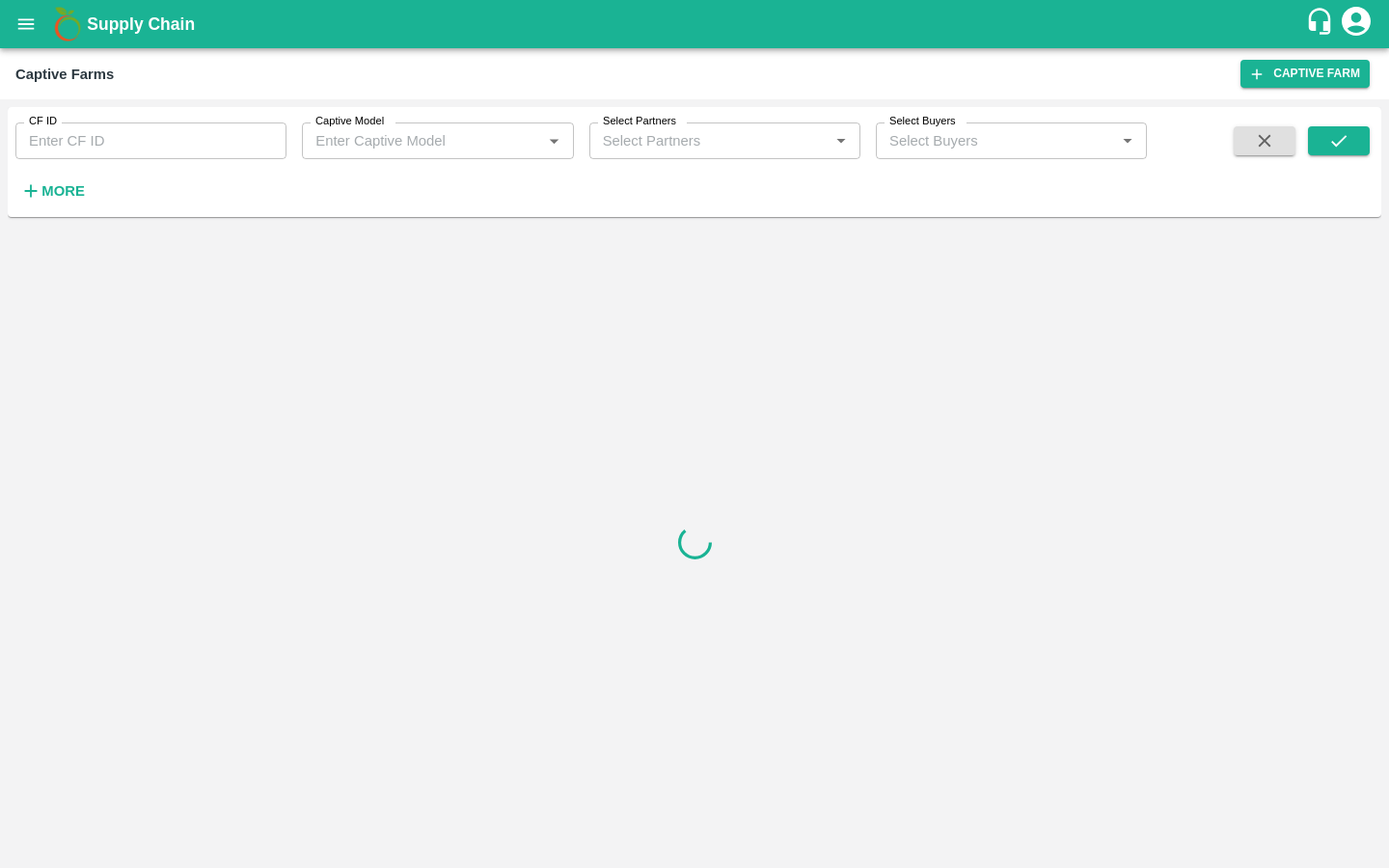 click on "CF ID" at bounding box center (150, 141) 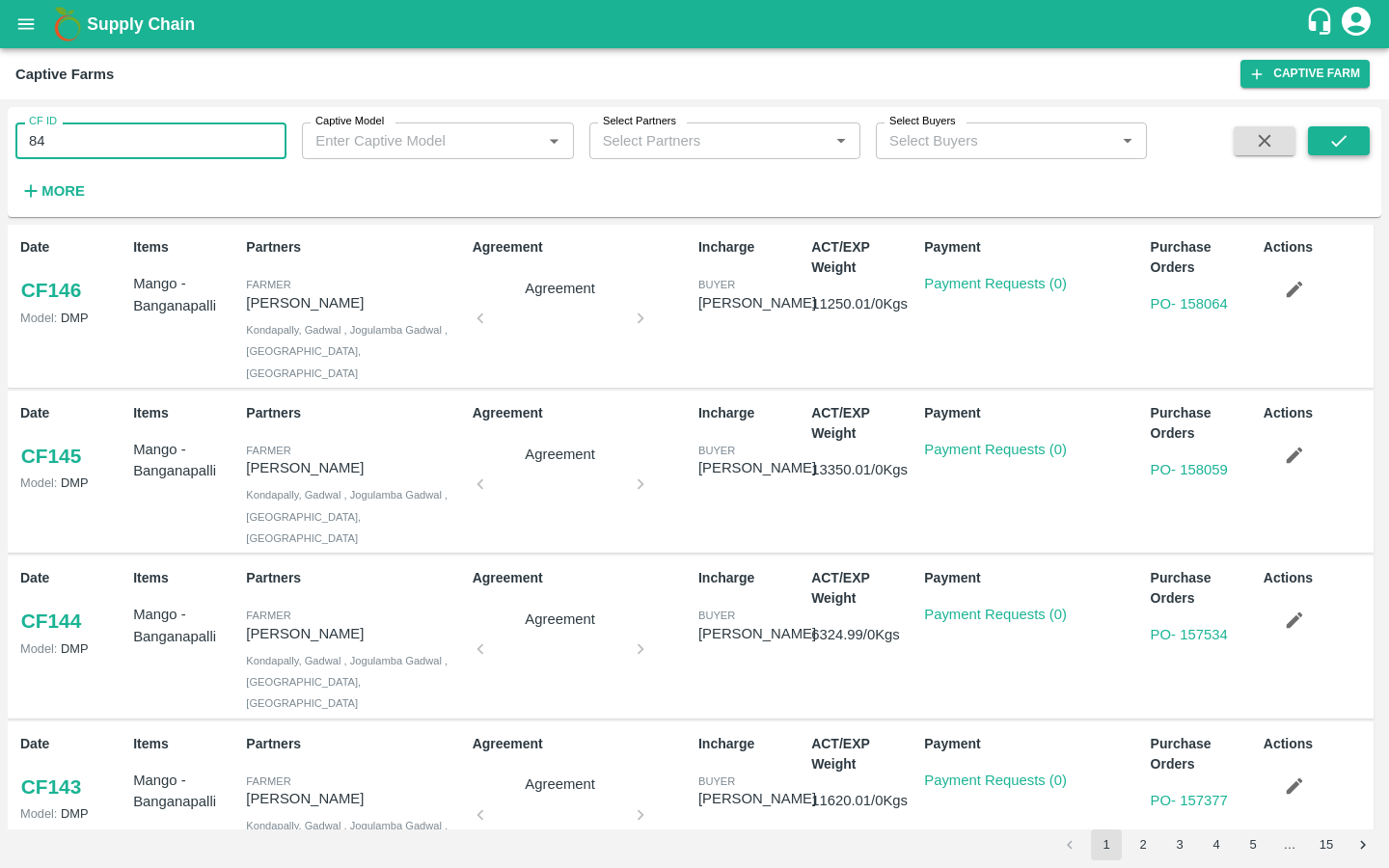 click 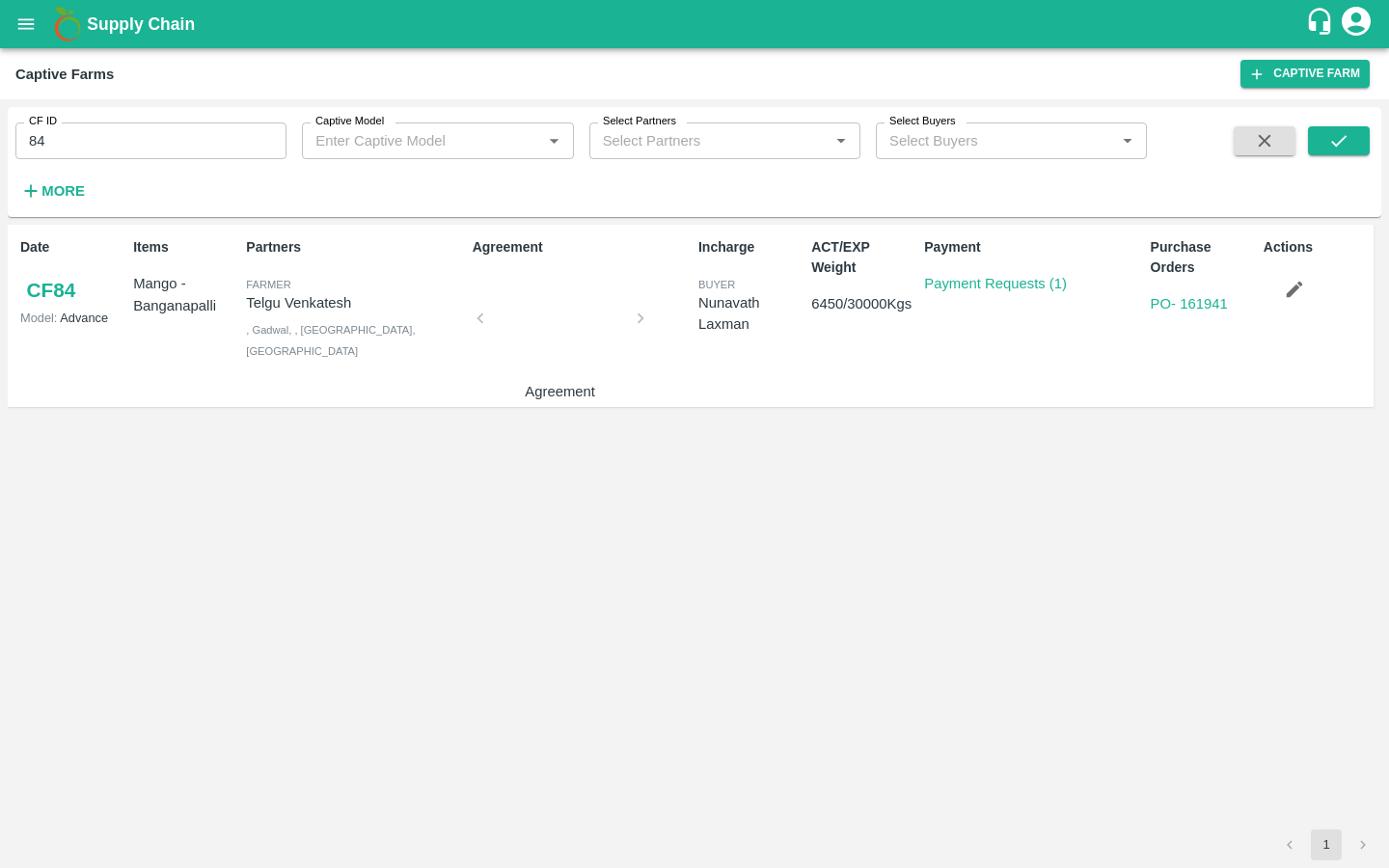 click on "CF  84" at bounding box center (51, 290) 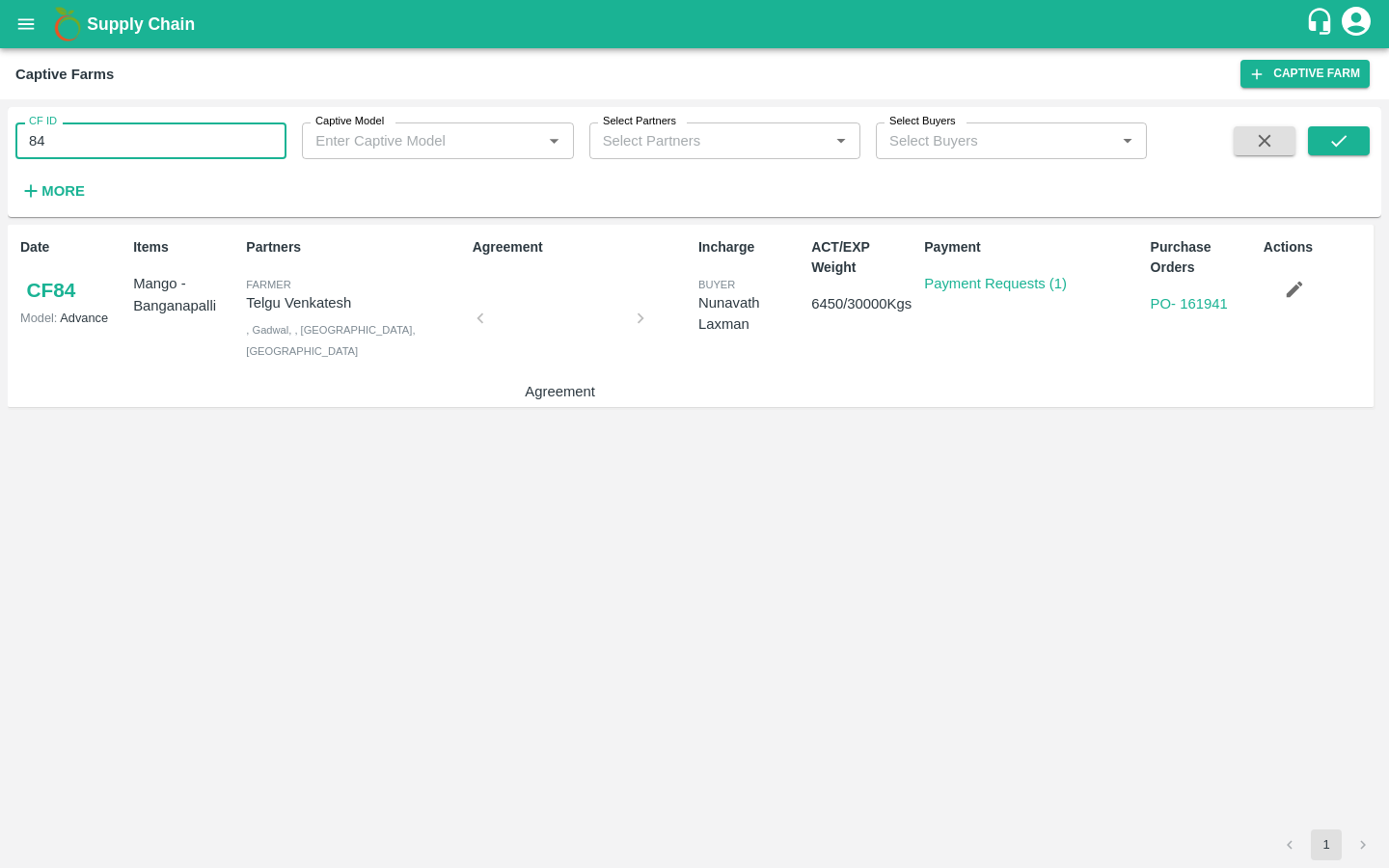 drag, startPoint x: 158, startPoint y: 147, endPoint x: 6, endPoint y: 138, distance: 152.26621 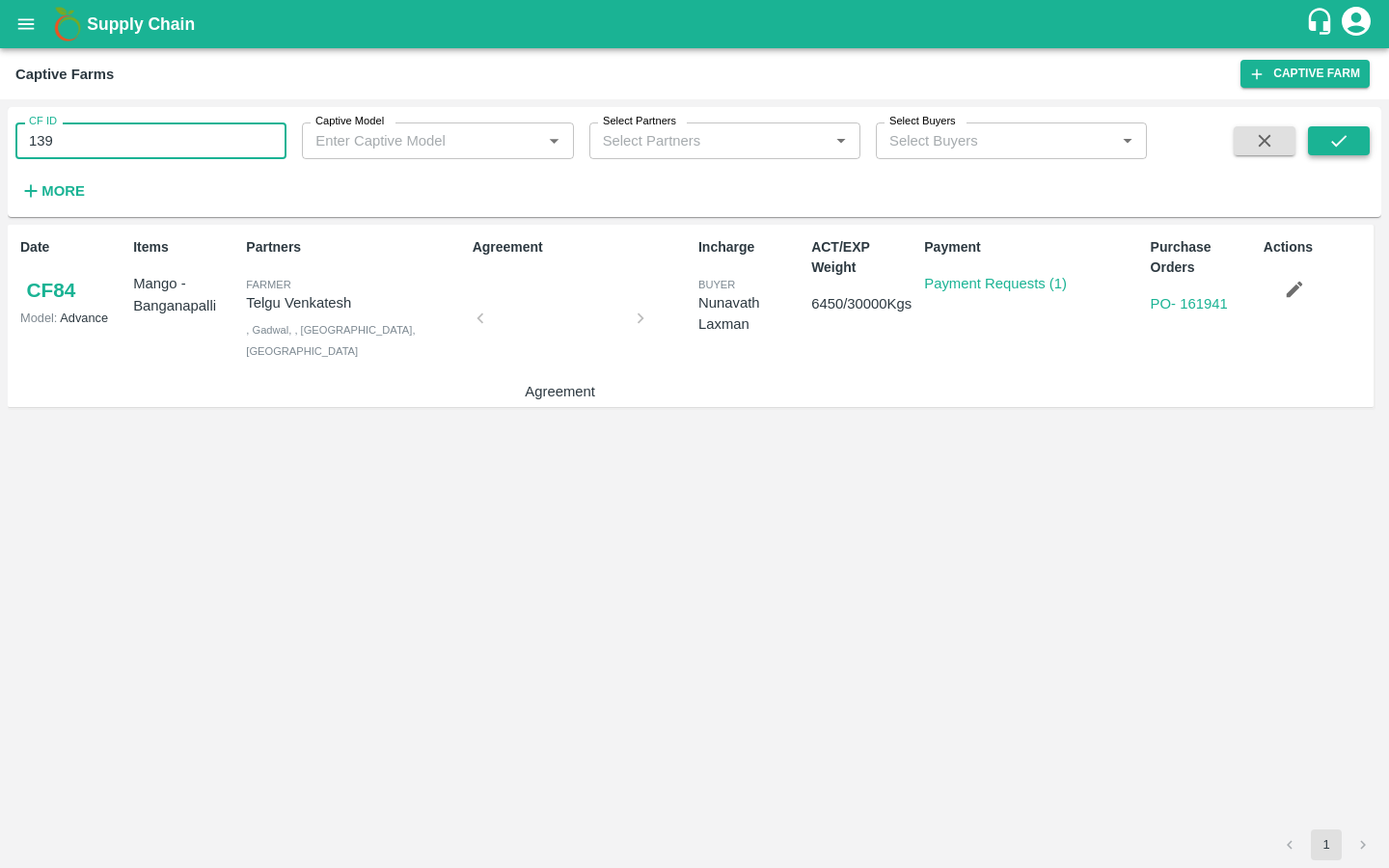click at bounding box center (1339, 141) 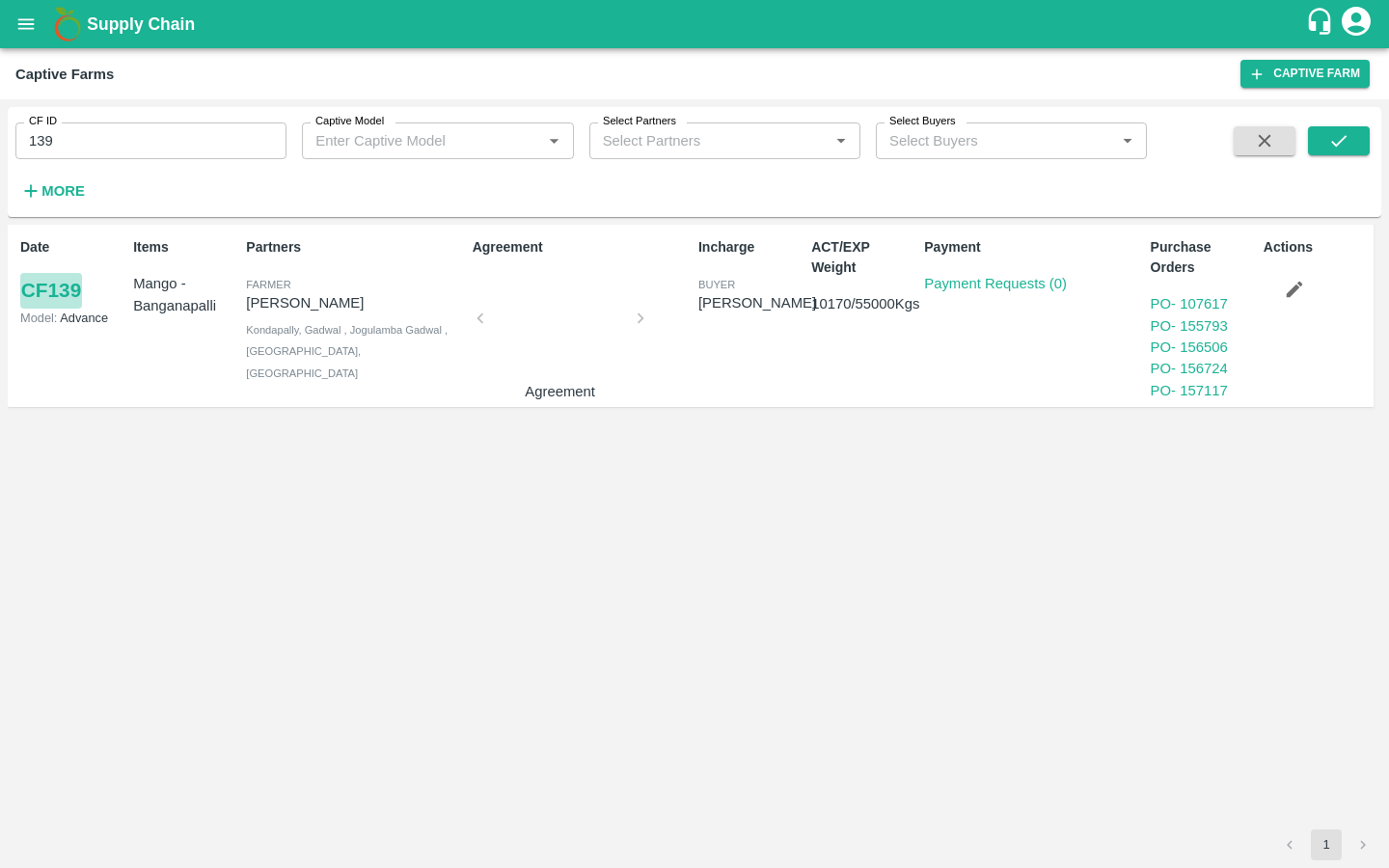click on "CF  139" at bounding box center [51, 290] 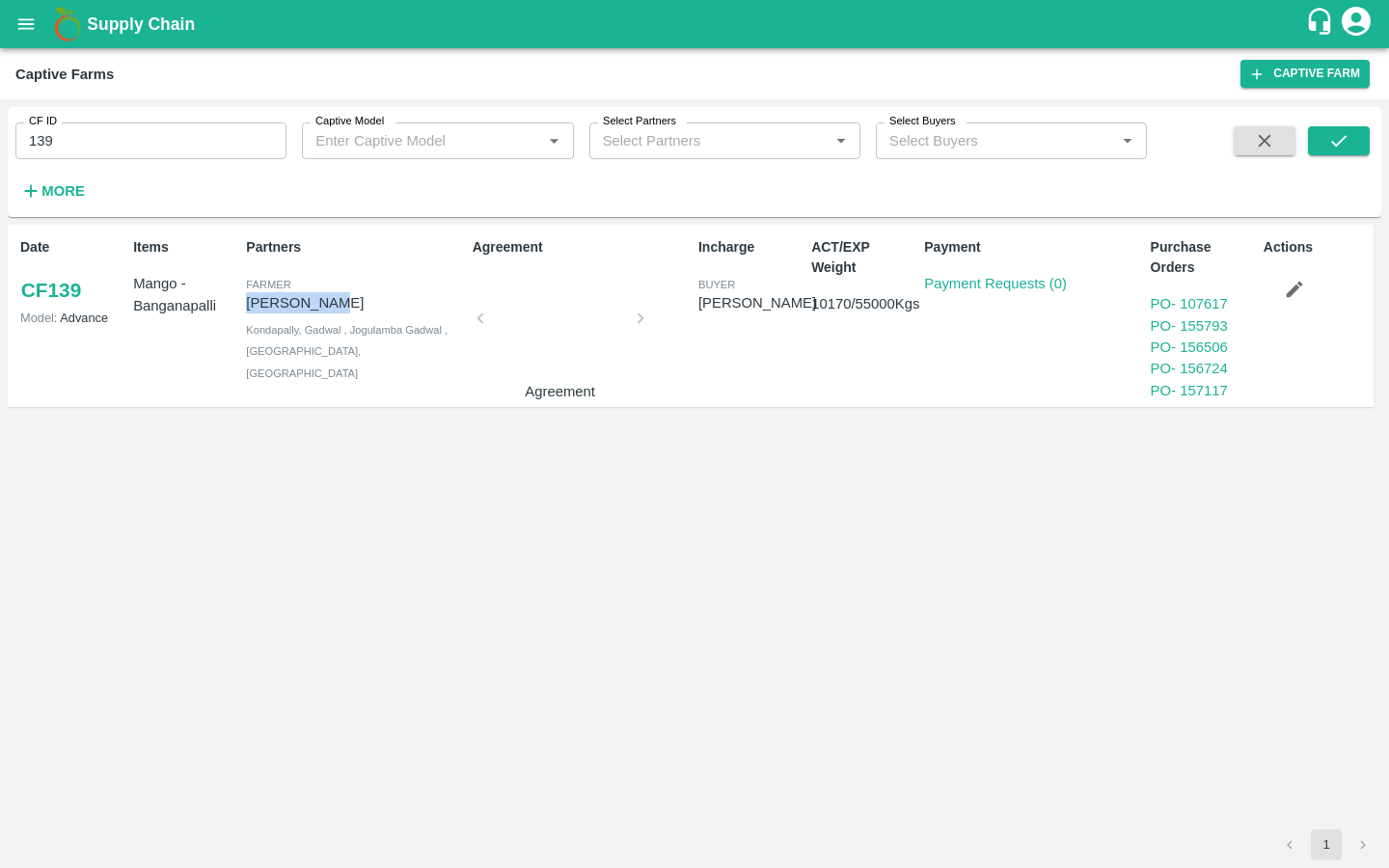 drag, startPoint x: 247, startPoint y: 304, endPoint x: 328, endPoint y: 304, distance: 81 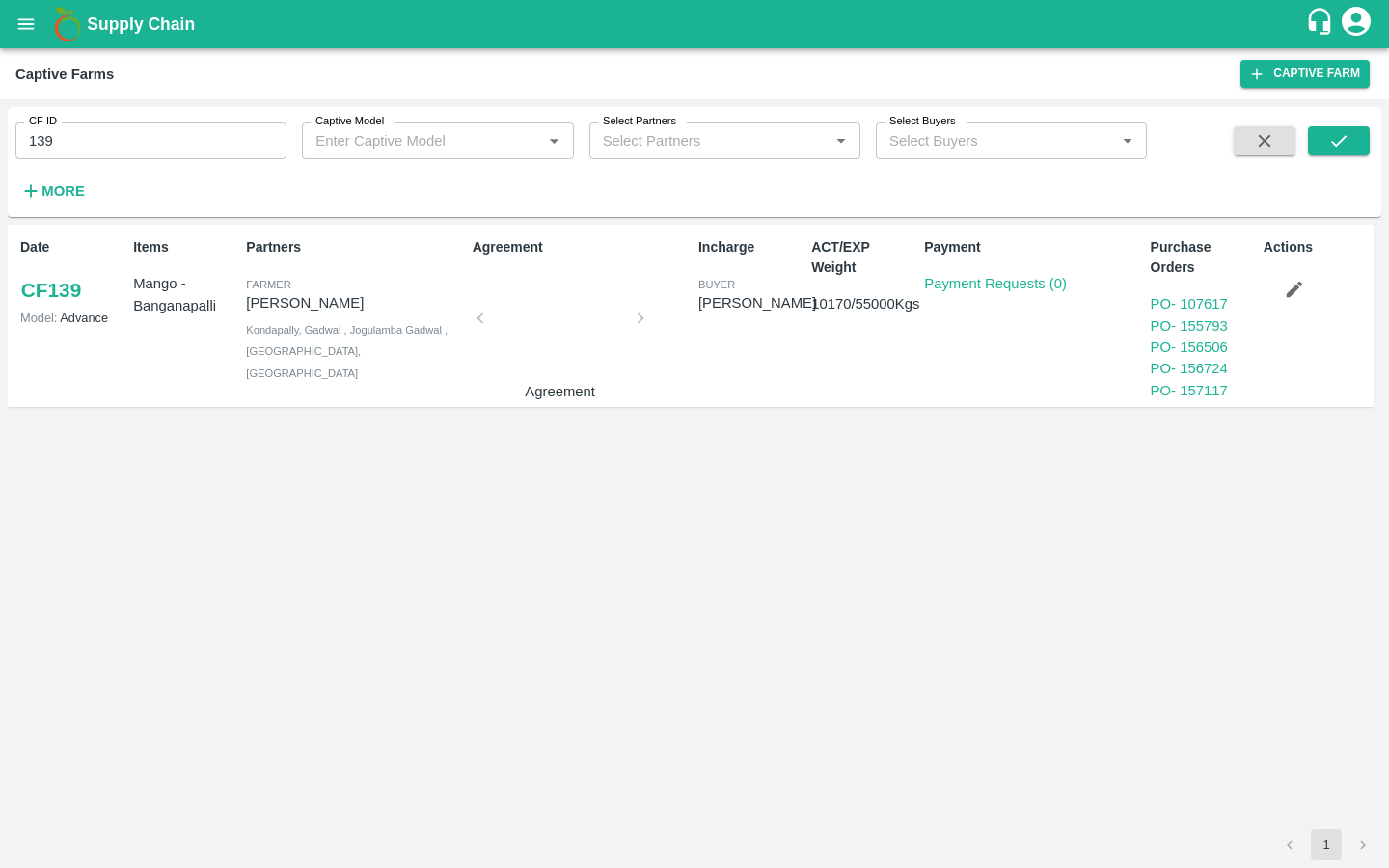 click on "139" at bounding box center [150, 141] 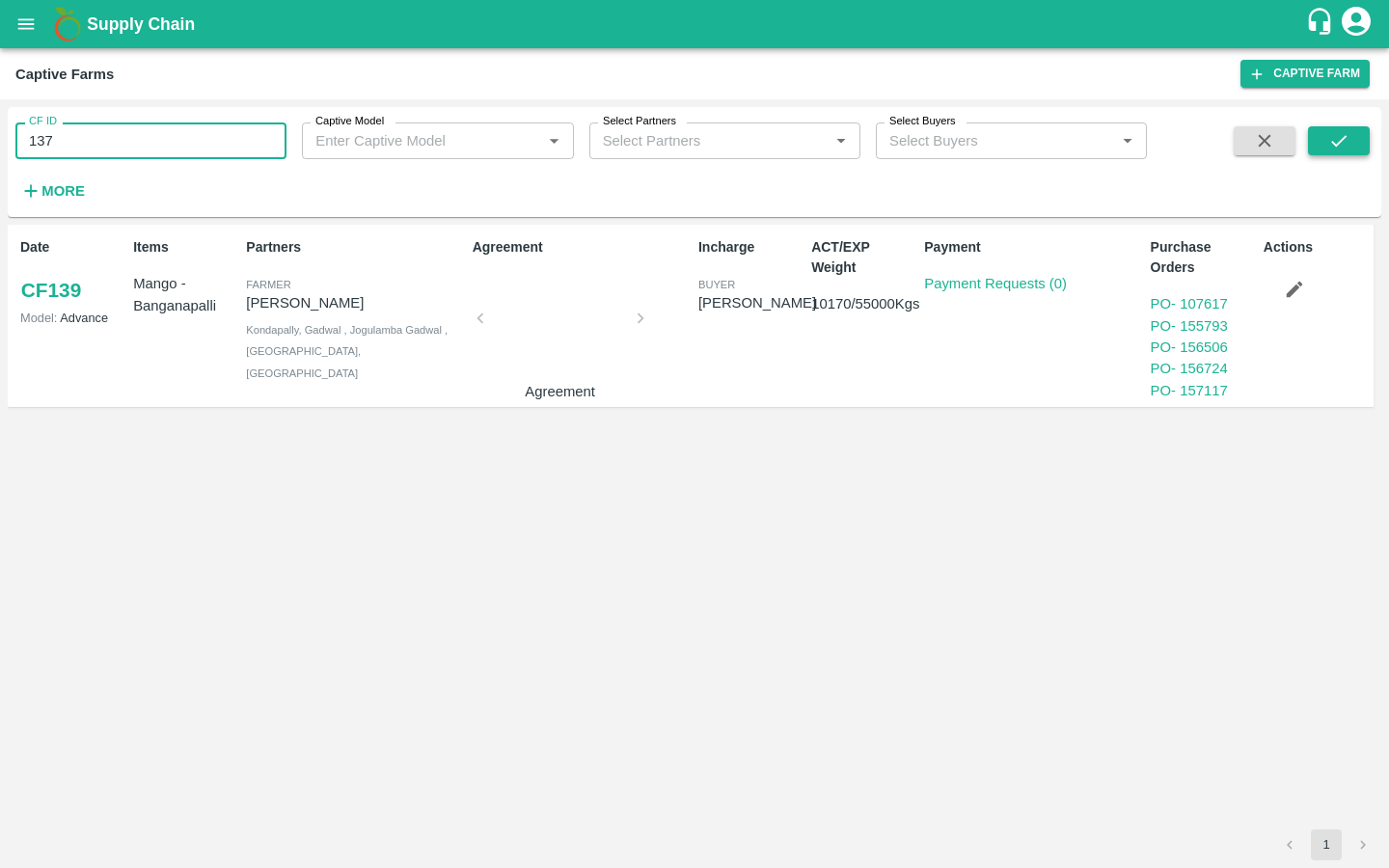 click 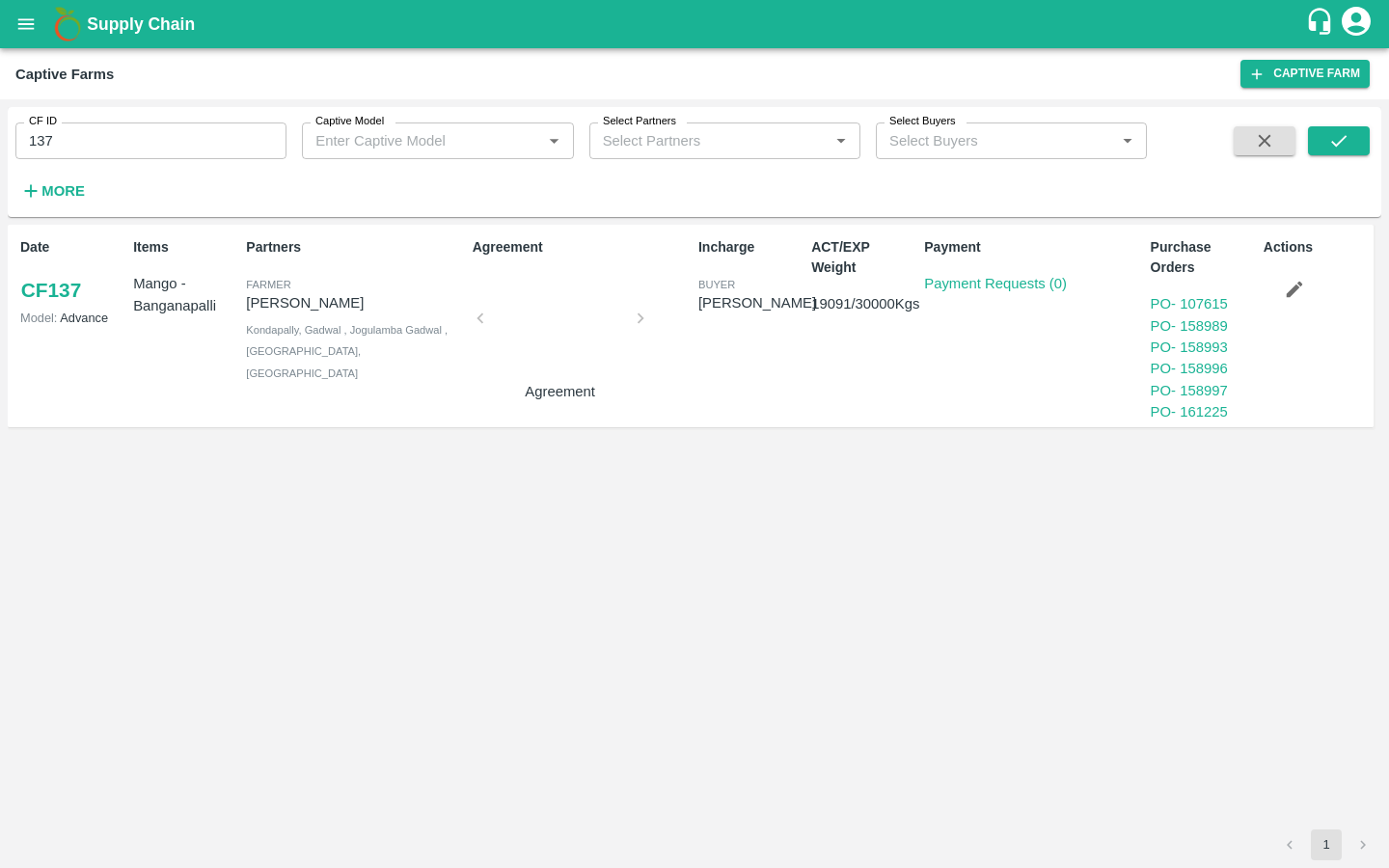 click on "CF  137" at bounding box center [51, 290] 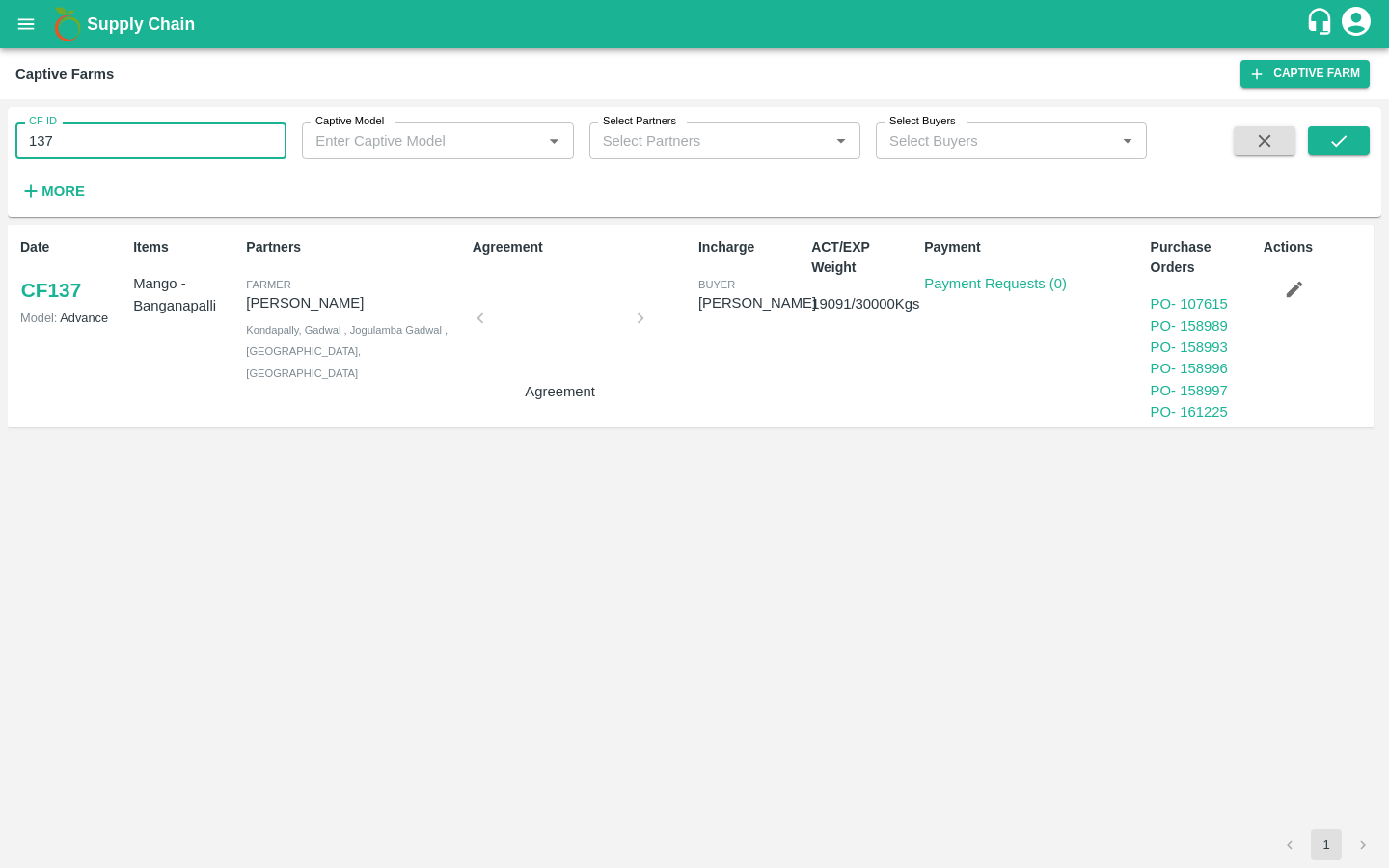 type on "137" 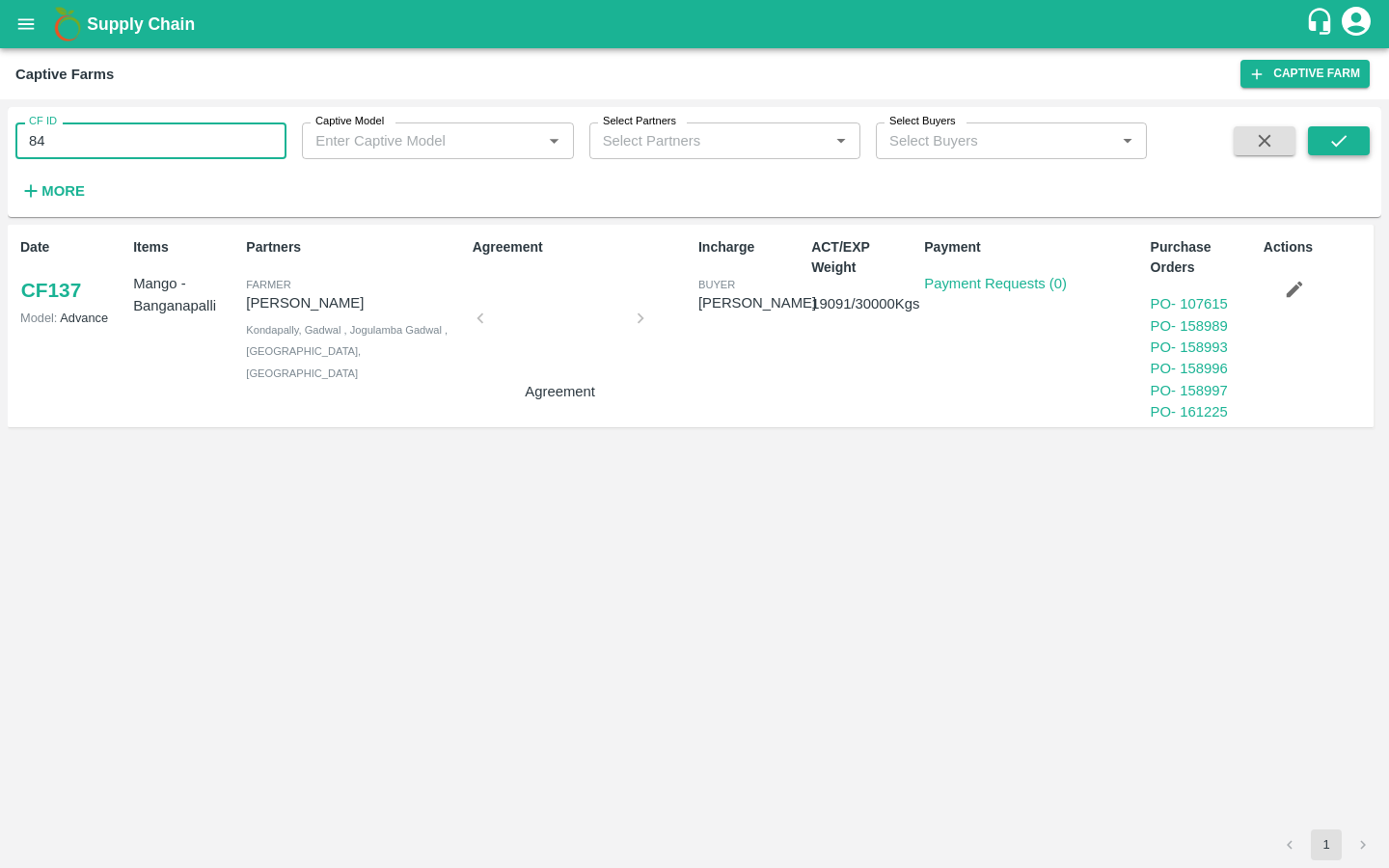 type on "84" 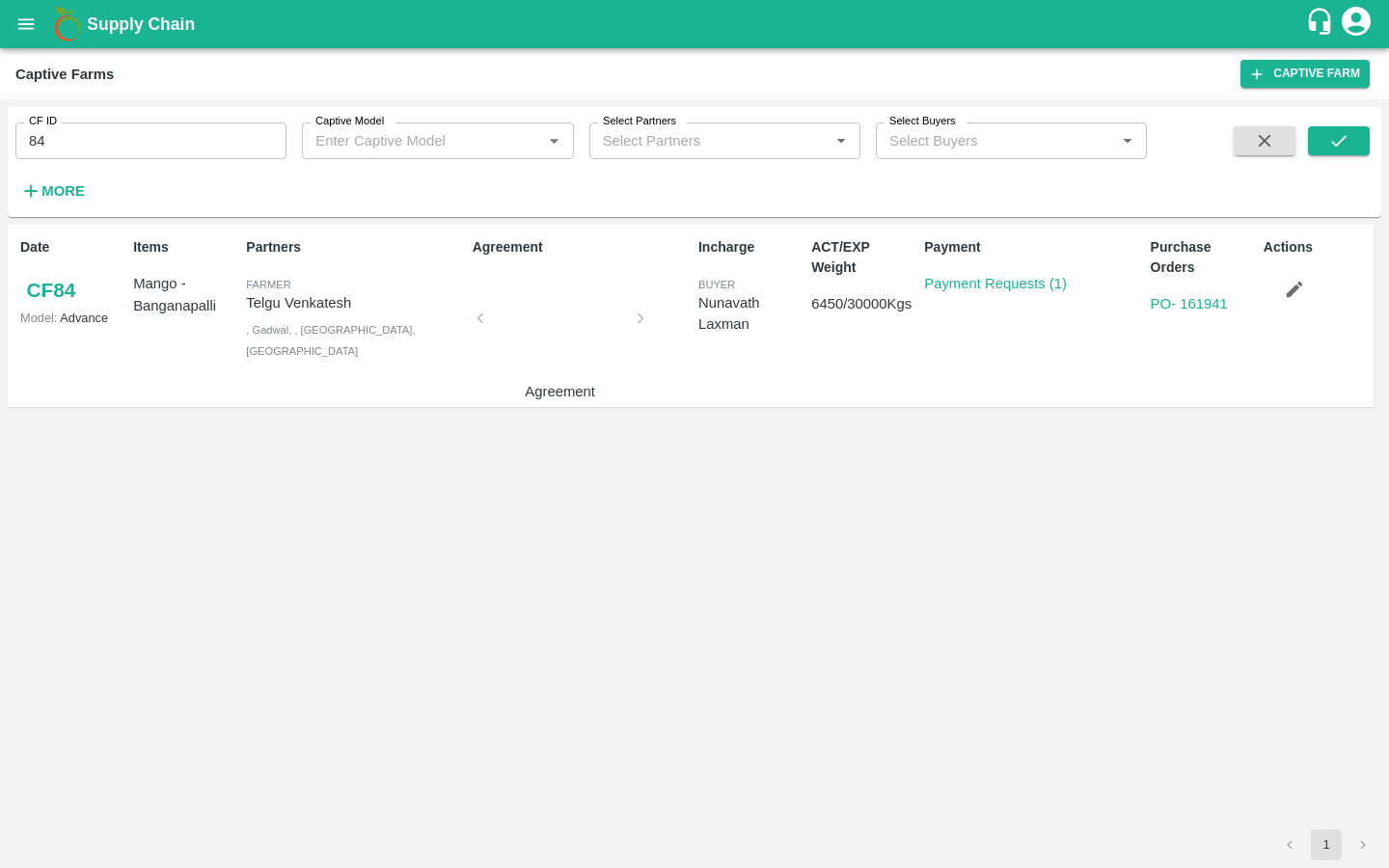 click on "CF  84" at bounding box center [51, 290] 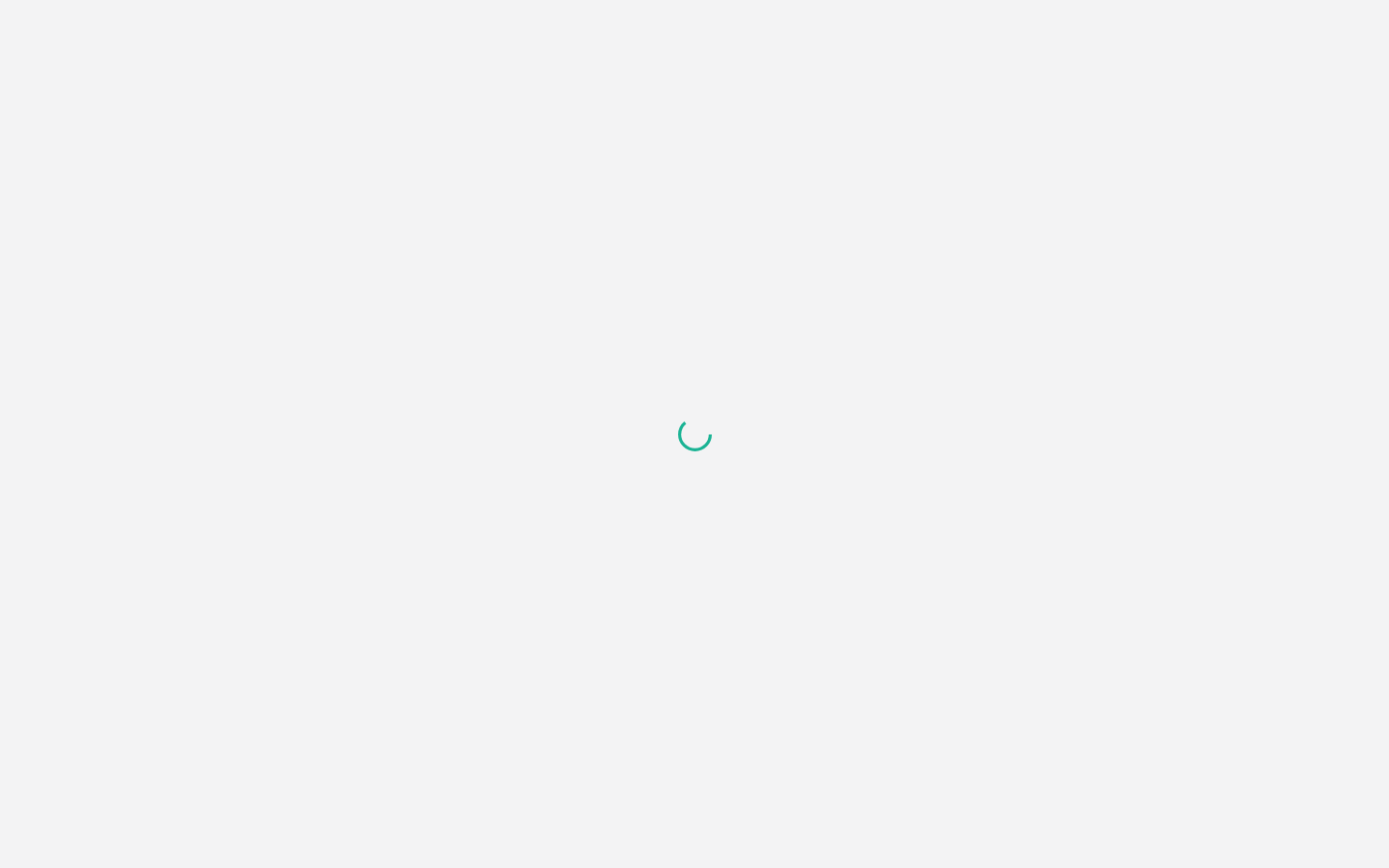 scroll, scrollTop: 0, scrollLeft: 0, axis: both 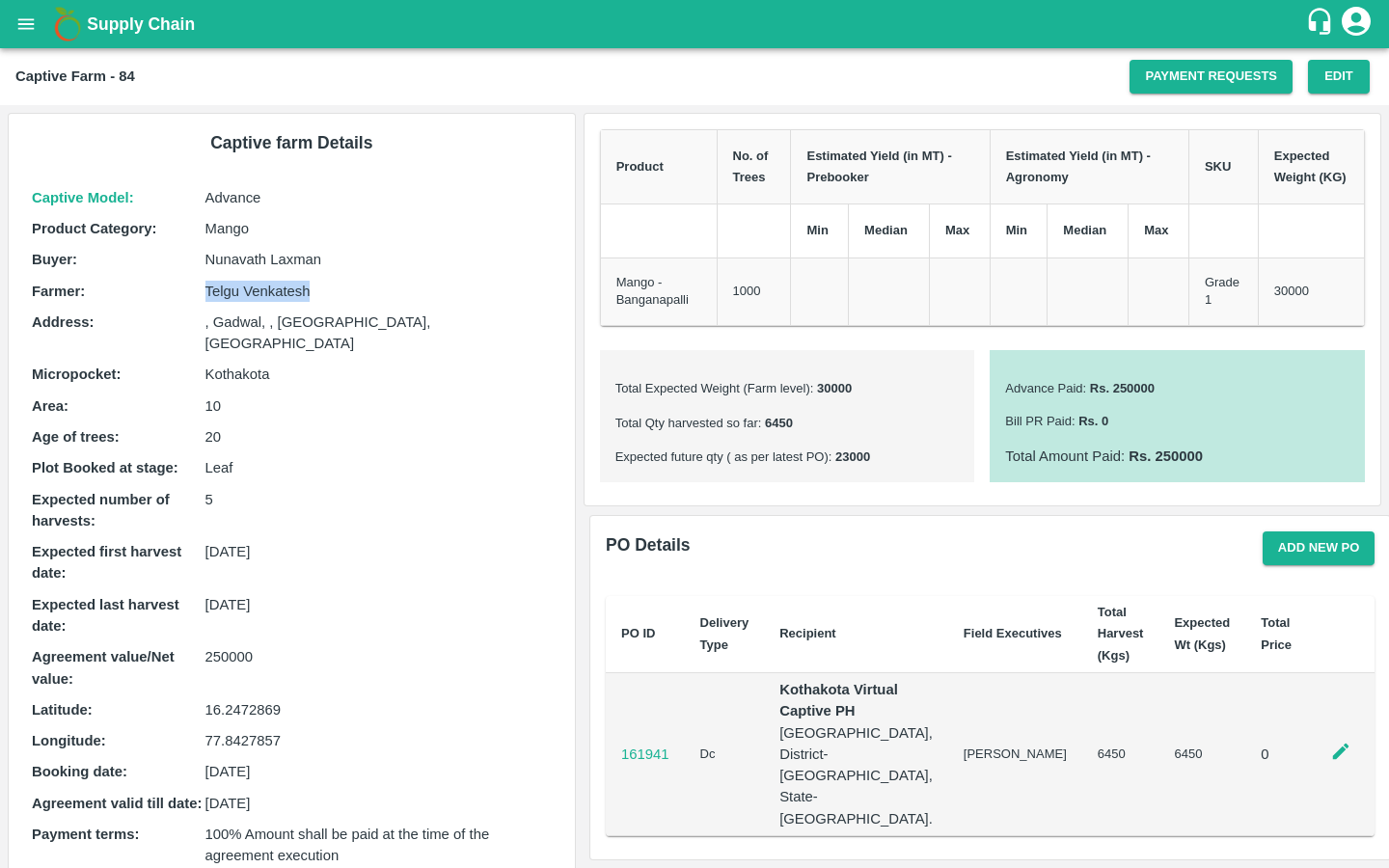drag, startPoint x: 205, startPoint y: 291, endPoint x: 316, endPoint y: 291, distance: 111 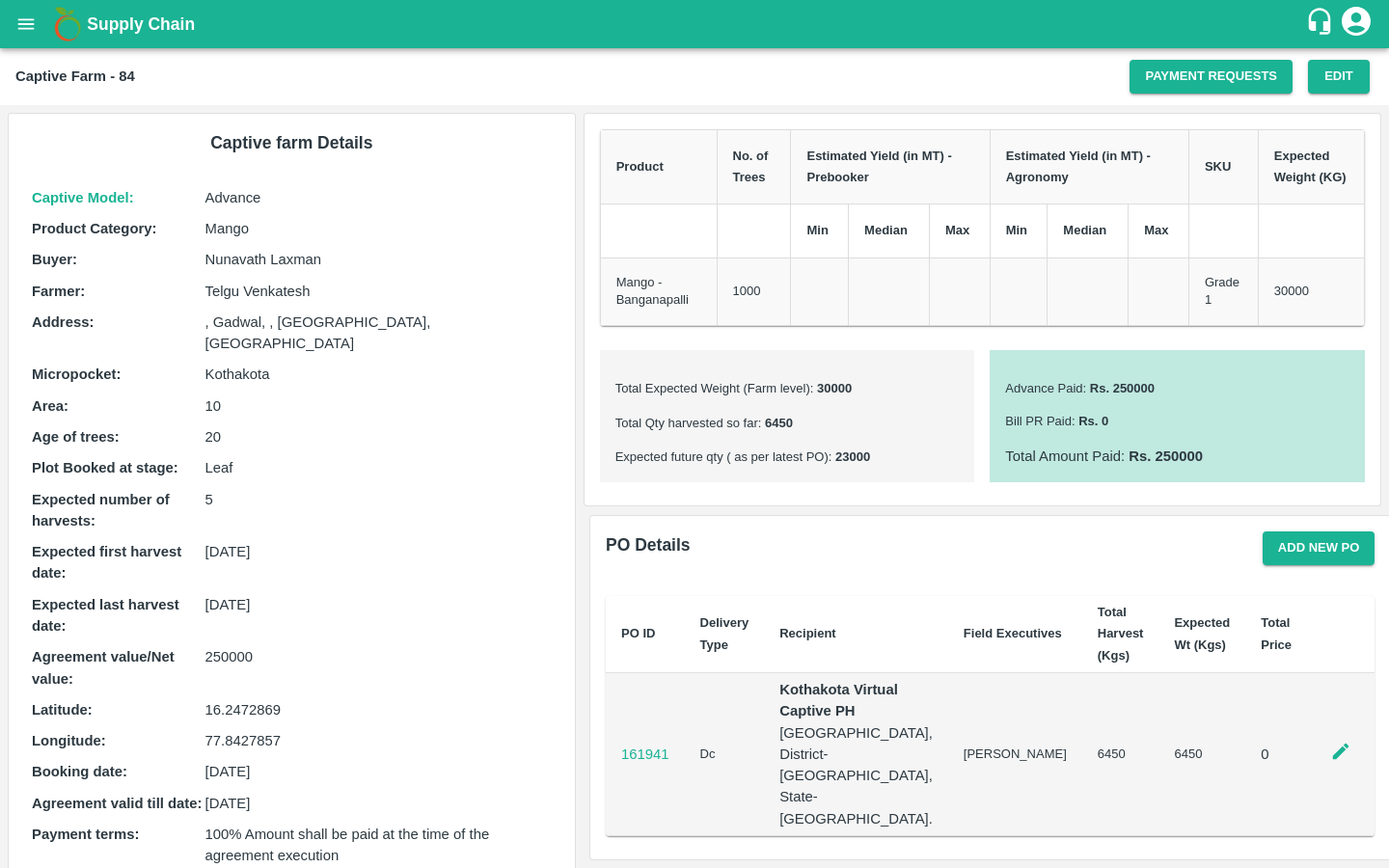 click on "161941" at bounding box center (645, 753) 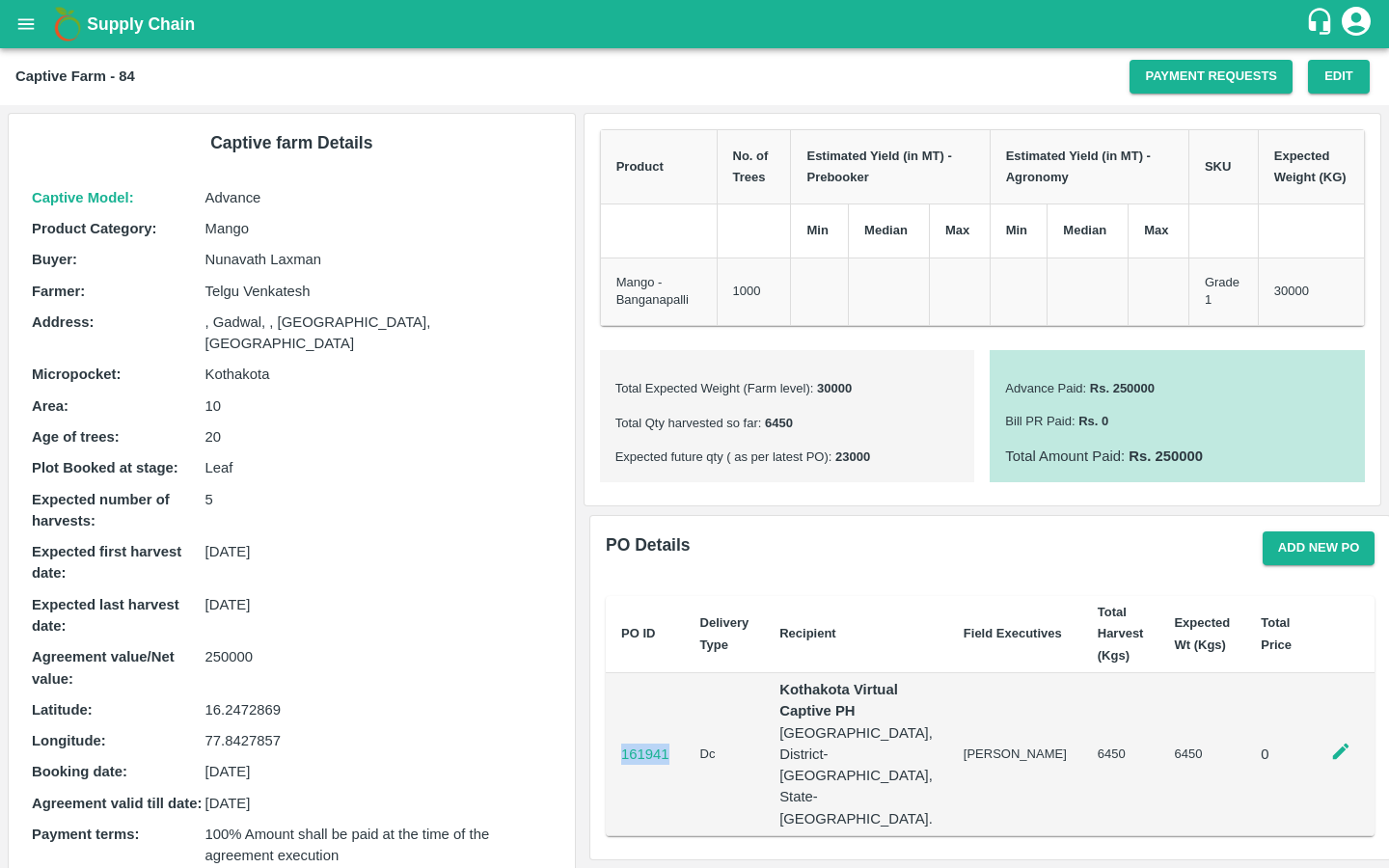 drag, startPoint x: 674, startPoint y: 728, endPoint x: 618, endPoint y: 737, distance: 56.718604 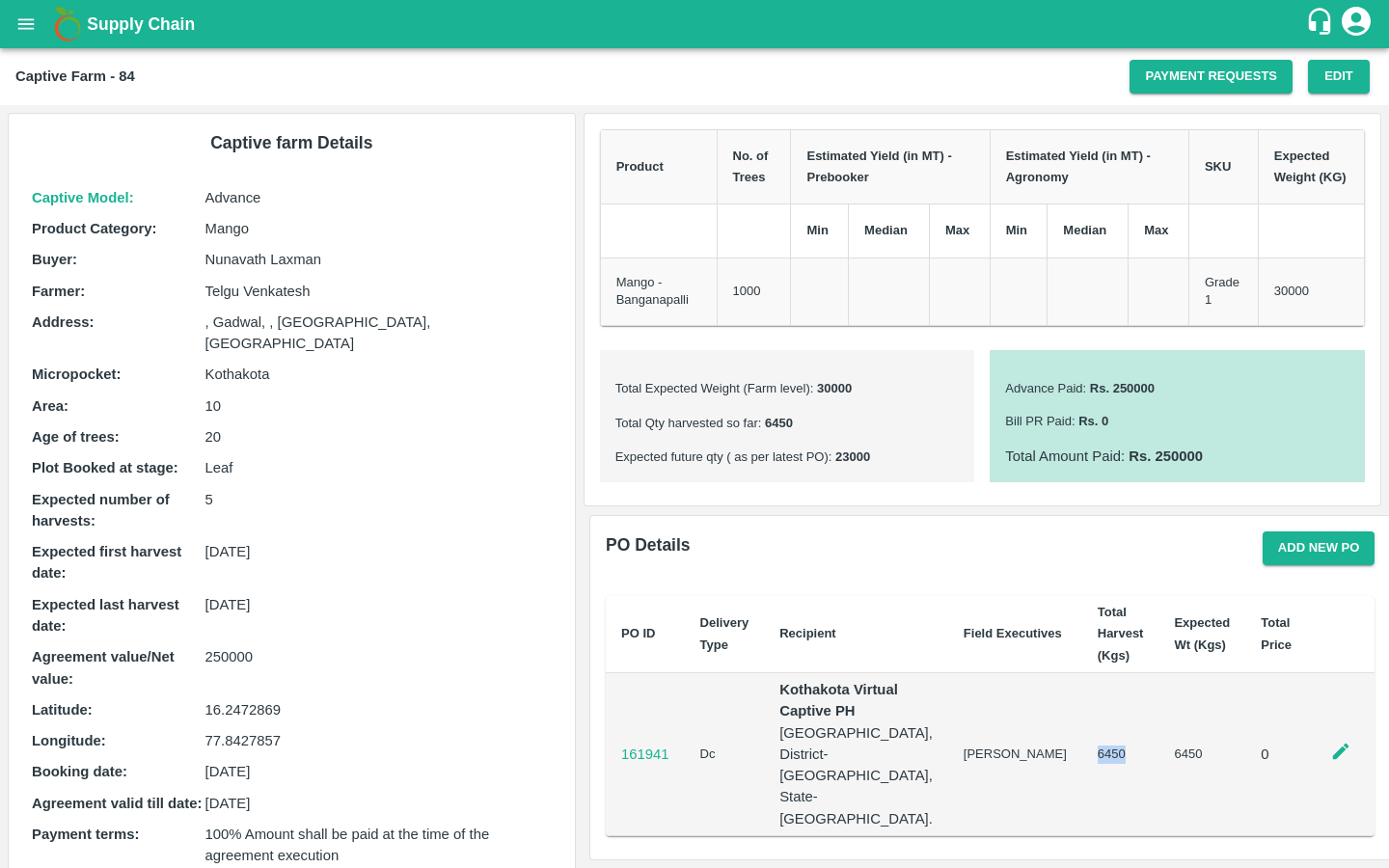 drag, startPoint x: 1045, startPoint y: 735, endPoint x: 1088, endPoint y: 733, distance: 43.046487 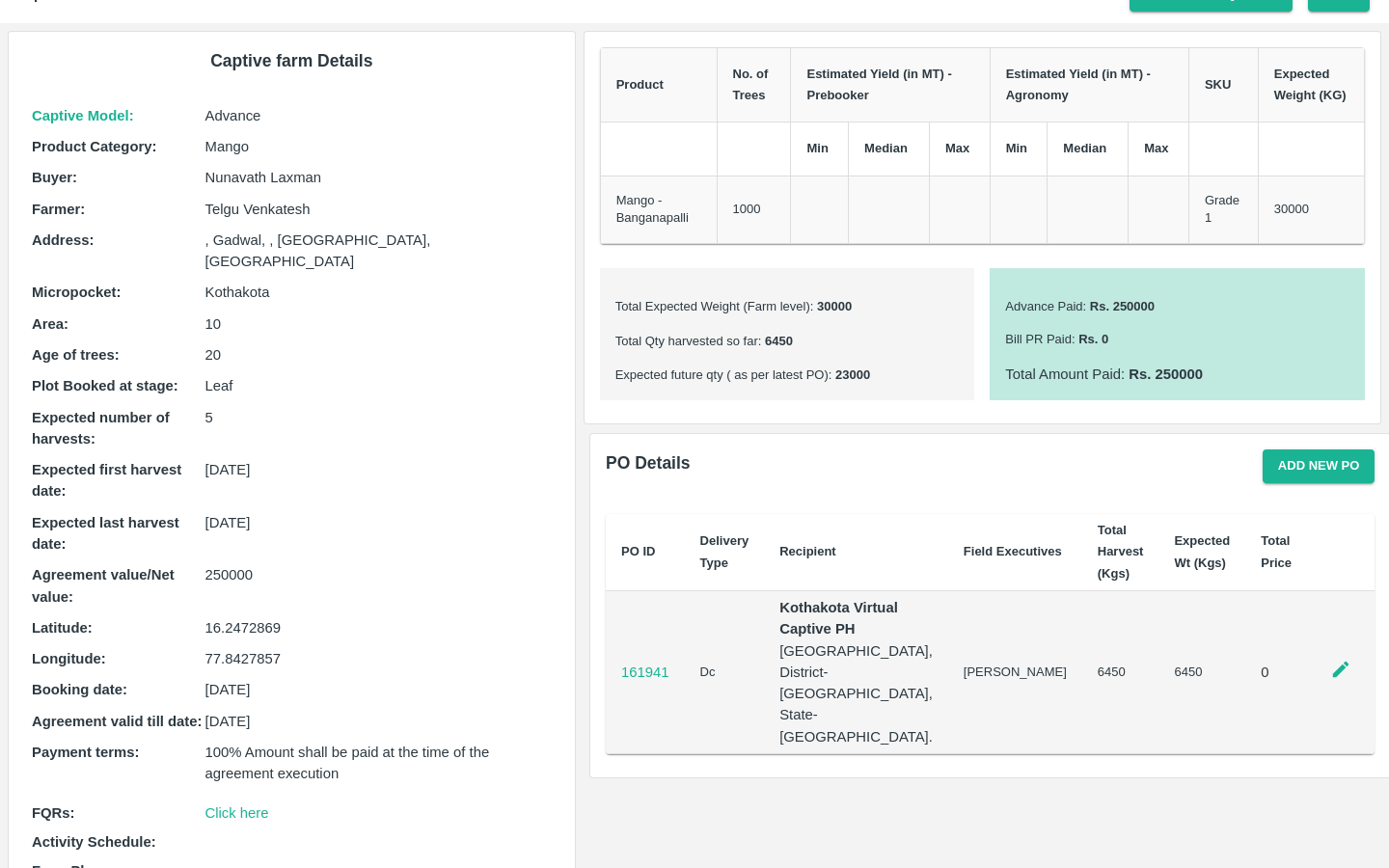 scroll, scrollTop: 0, scrollLeft: 0, axis: both 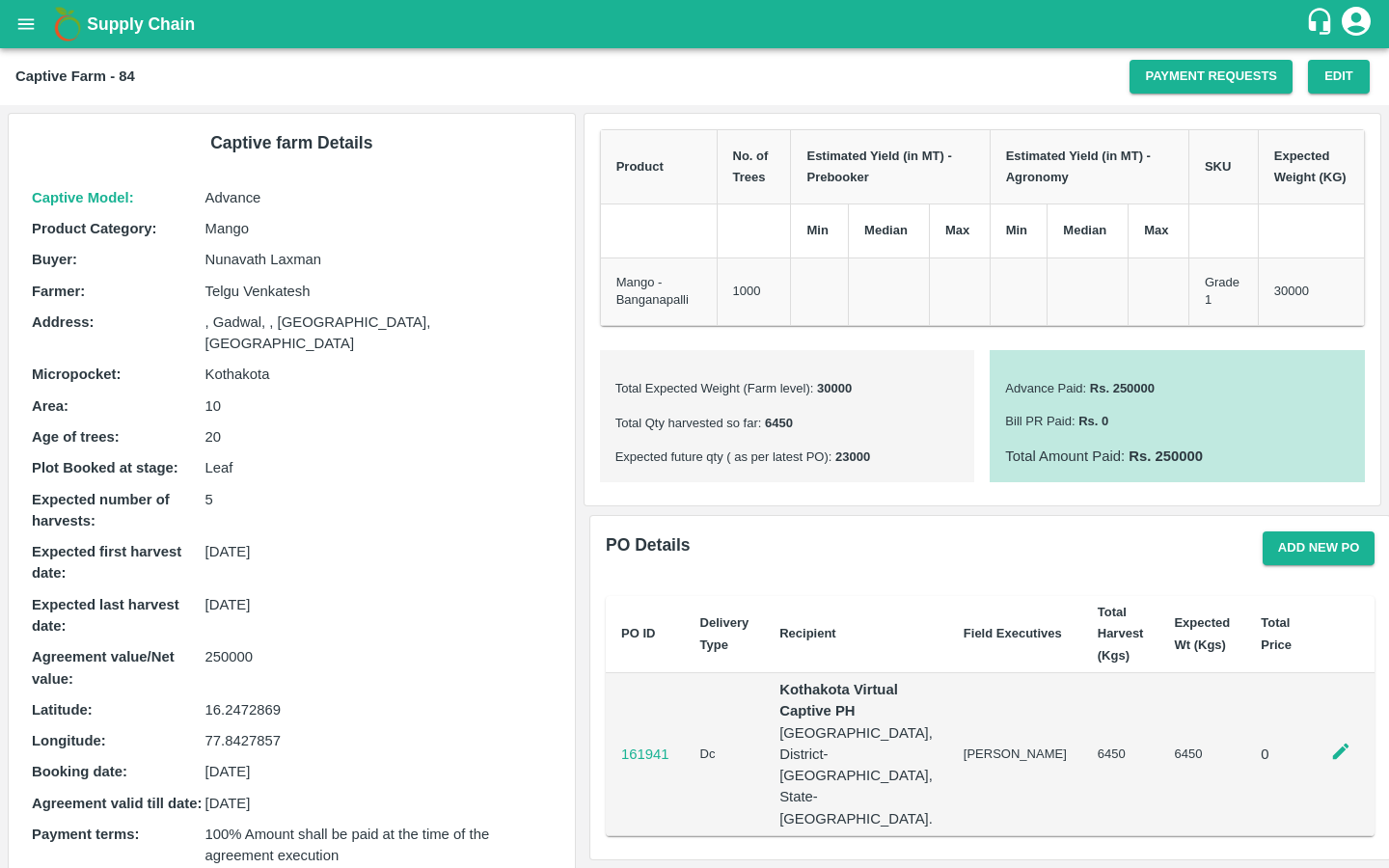 click at bounding box center [1341, 754] 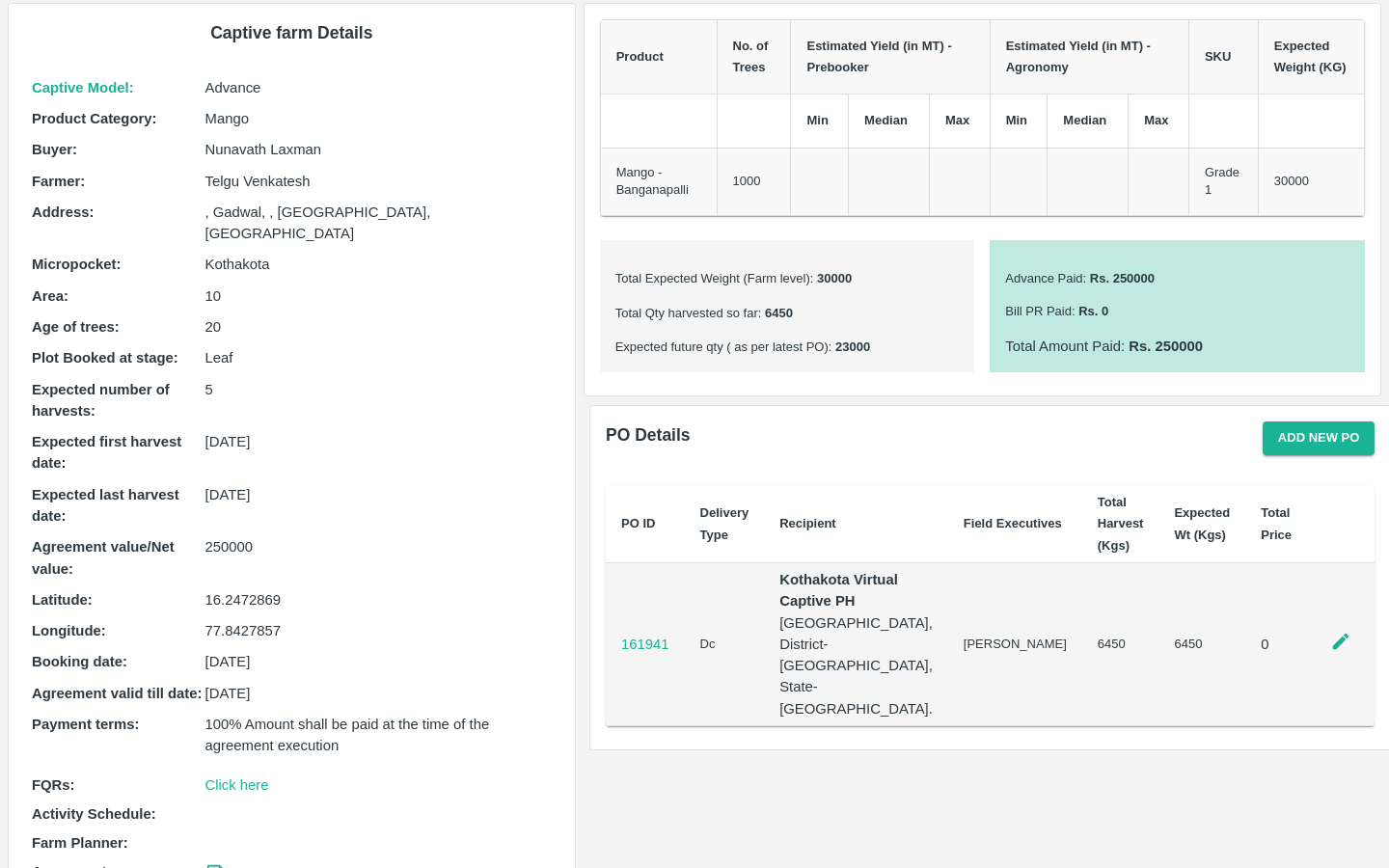 scroll, scrollTop: 109, scrollLeft: 0, axis: vertical 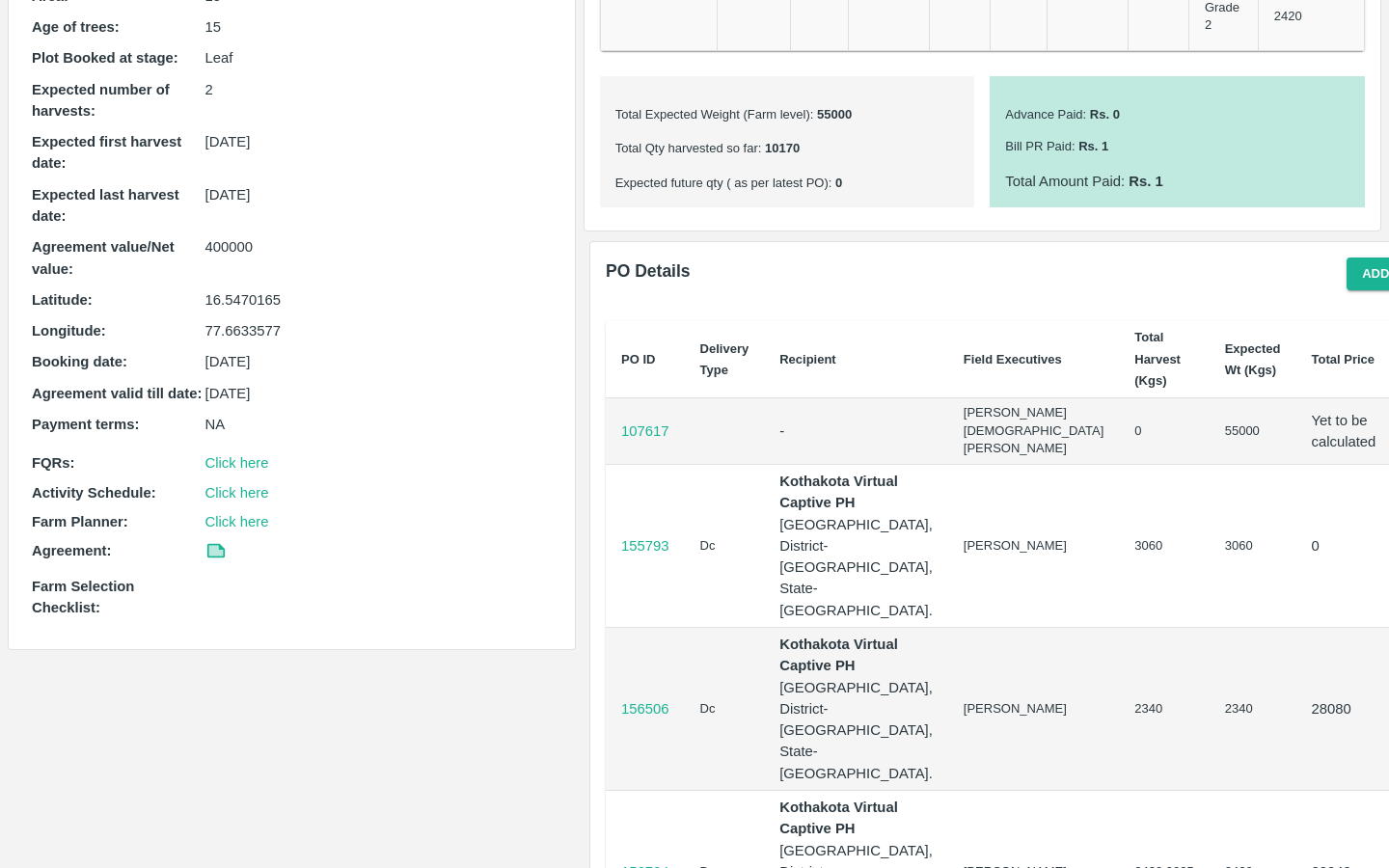 click on "155793" at bounding box center [645, 546] 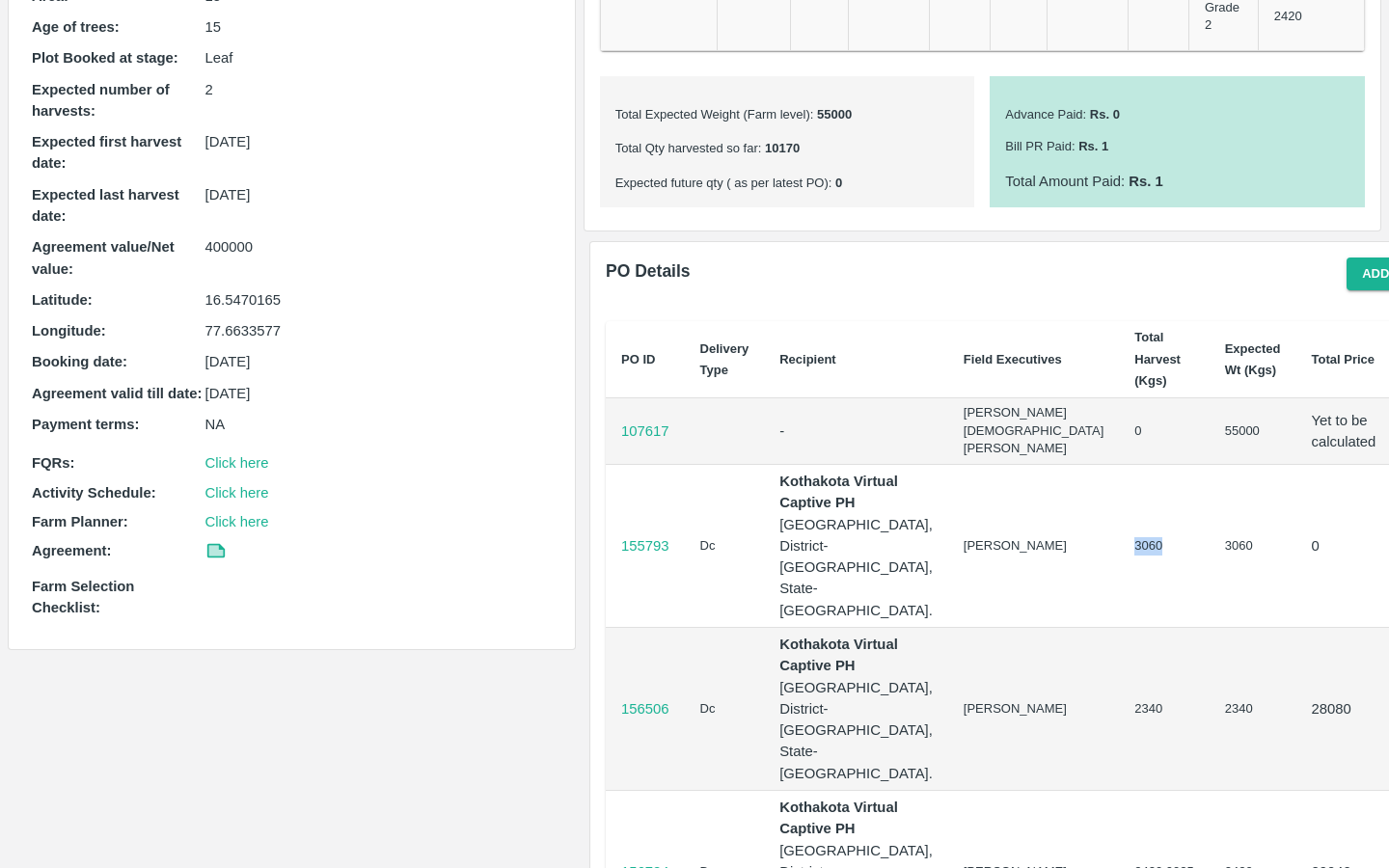 drag, startPoint x: 1018, startPoint y: 557, endPoint x: 1058, endPoint y: 557, distance: 40 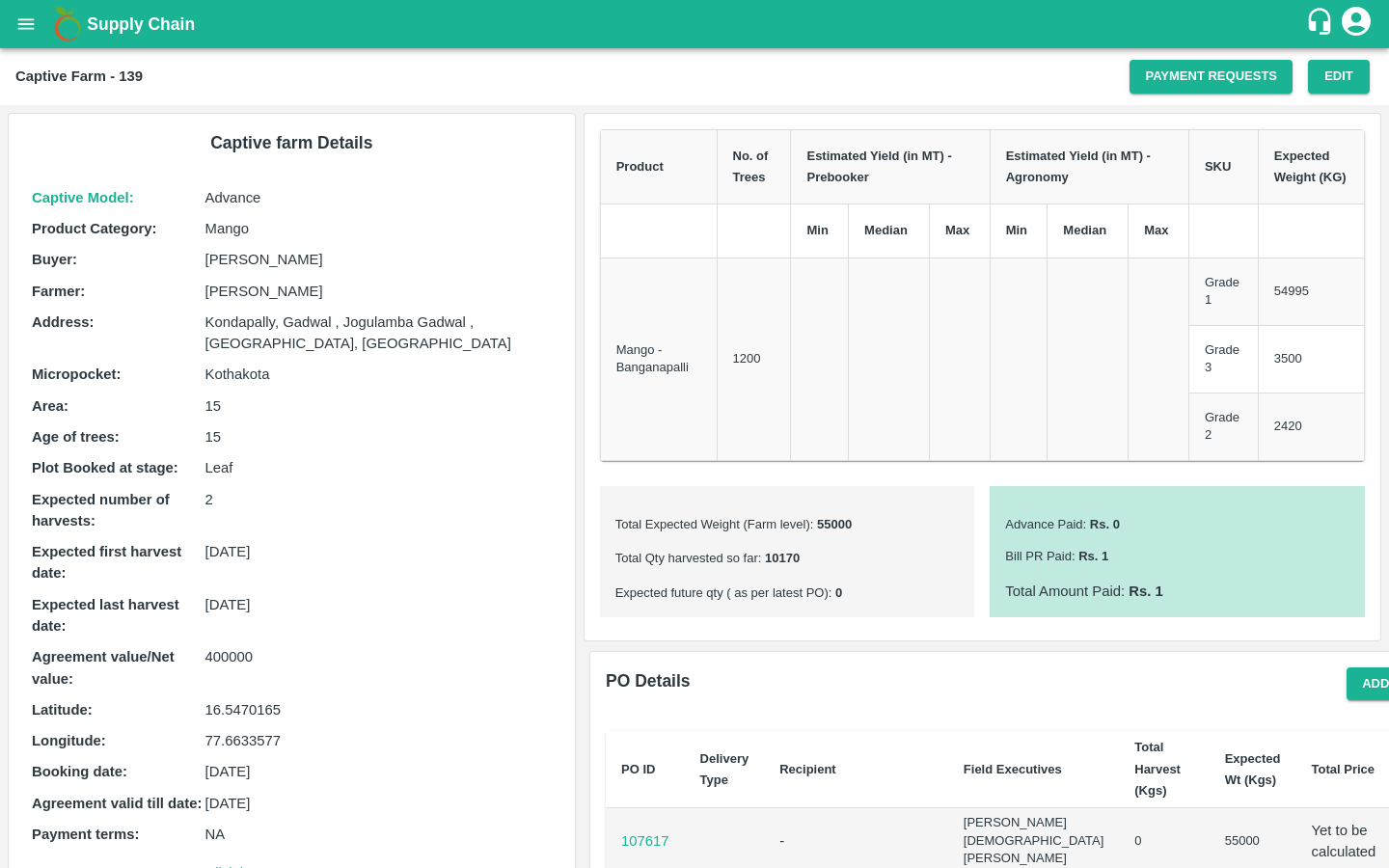 scroll, scrollTop: 786, scrollLeft: 0, axis: vertical 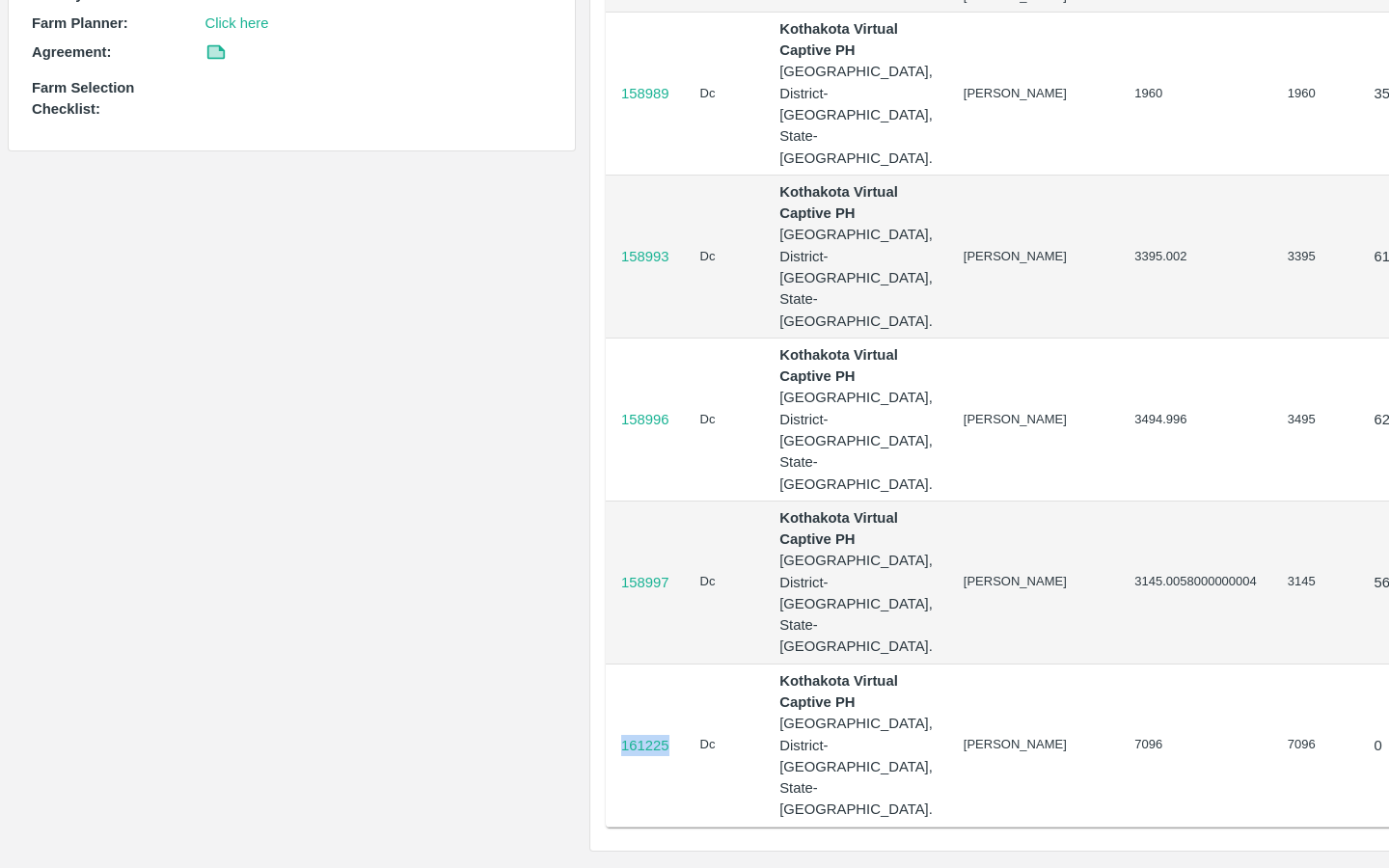 drag, startPoint x: 611, startPoint y: 726, endPoint x: 674, endPoint y: 727, distance: 63.007936 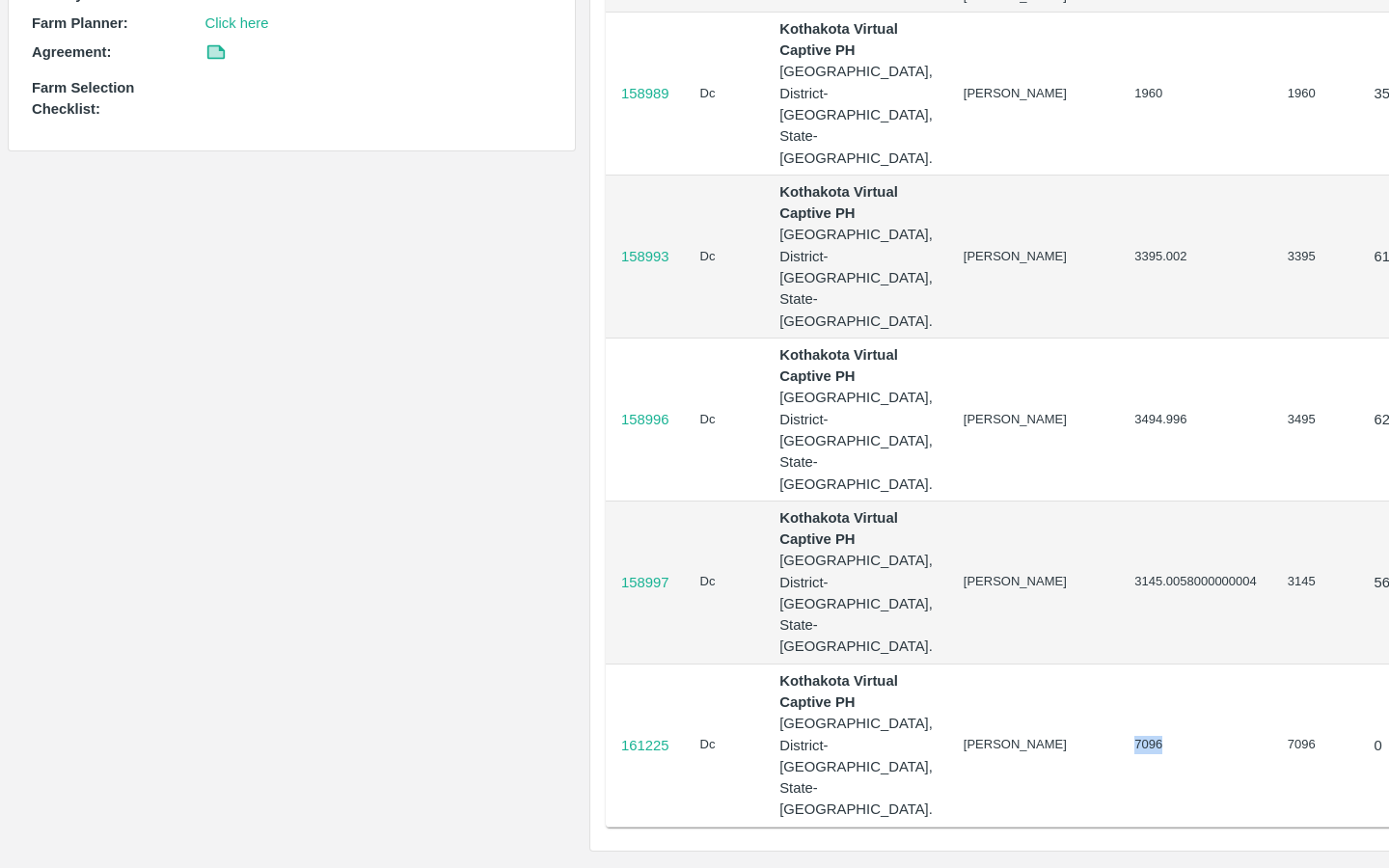 drag, startPoint x: 997, startPoint y: 729, endPoint x: 1031, endPoint y: 729, distance: 34 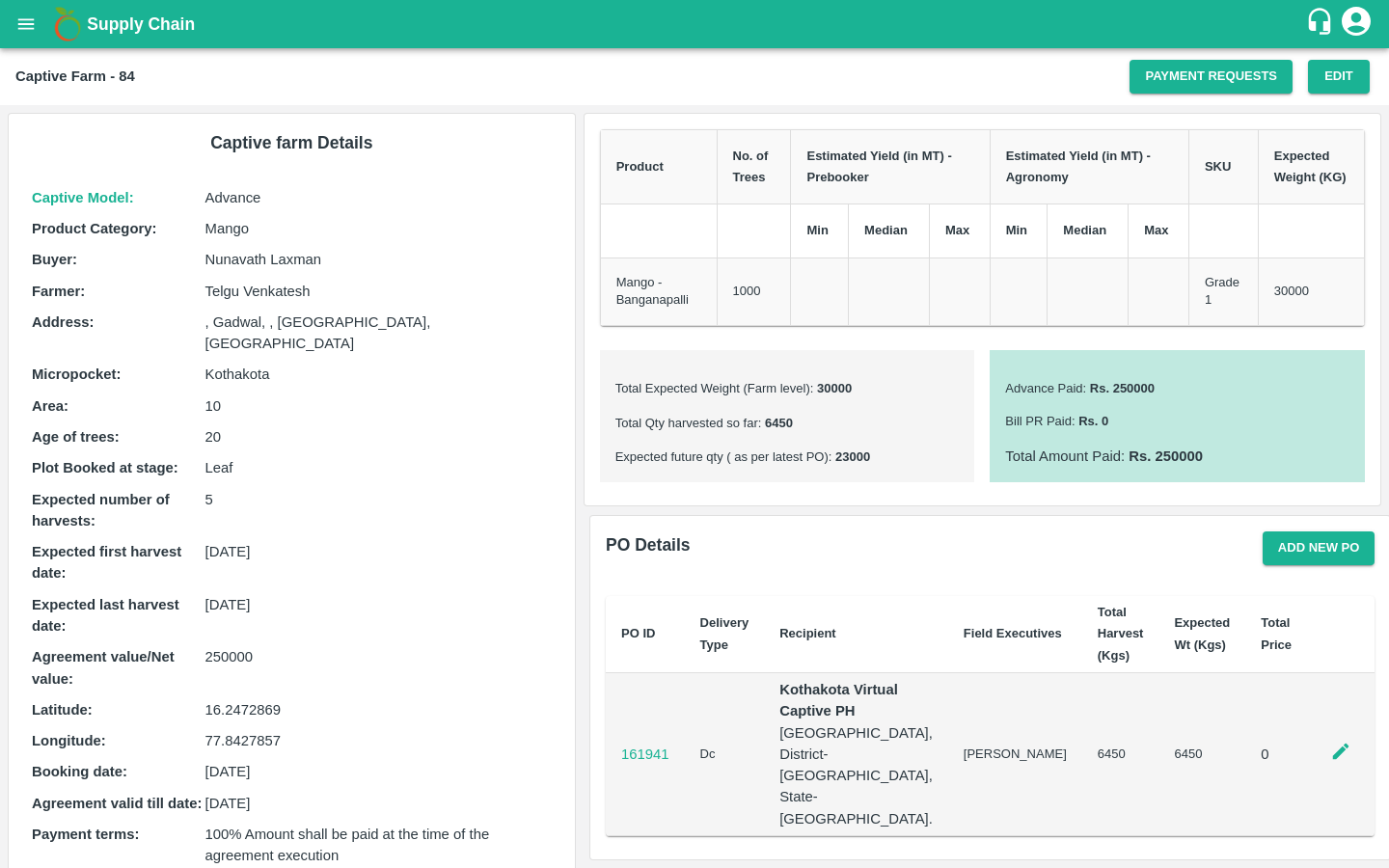 scroll, scrollTop: 0, scrollLeft: 0, axis: both 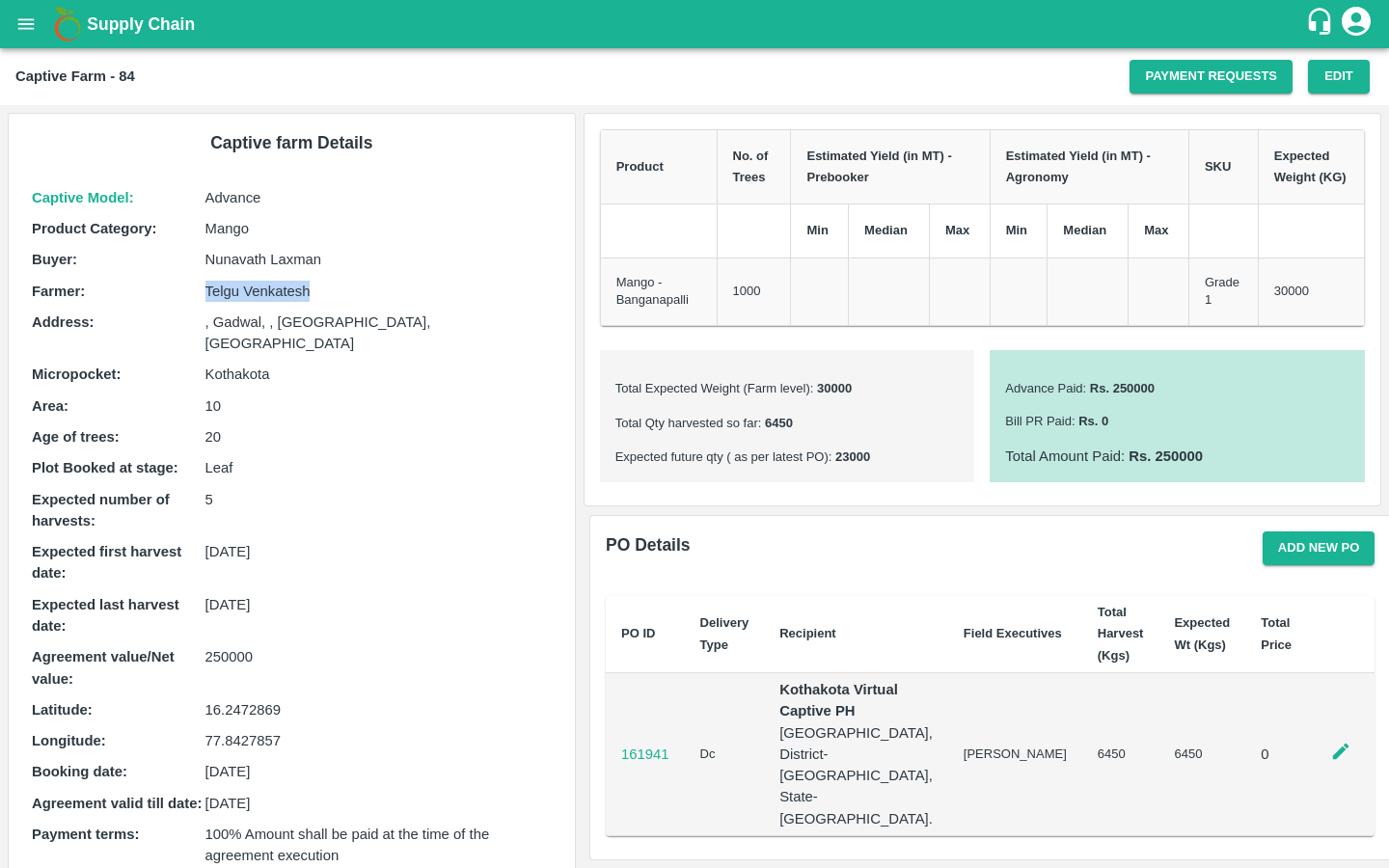 drag, startPoint x: 205, startPoint y: 288, endPoint x: 313, endPoint y: 288, distance: 108 